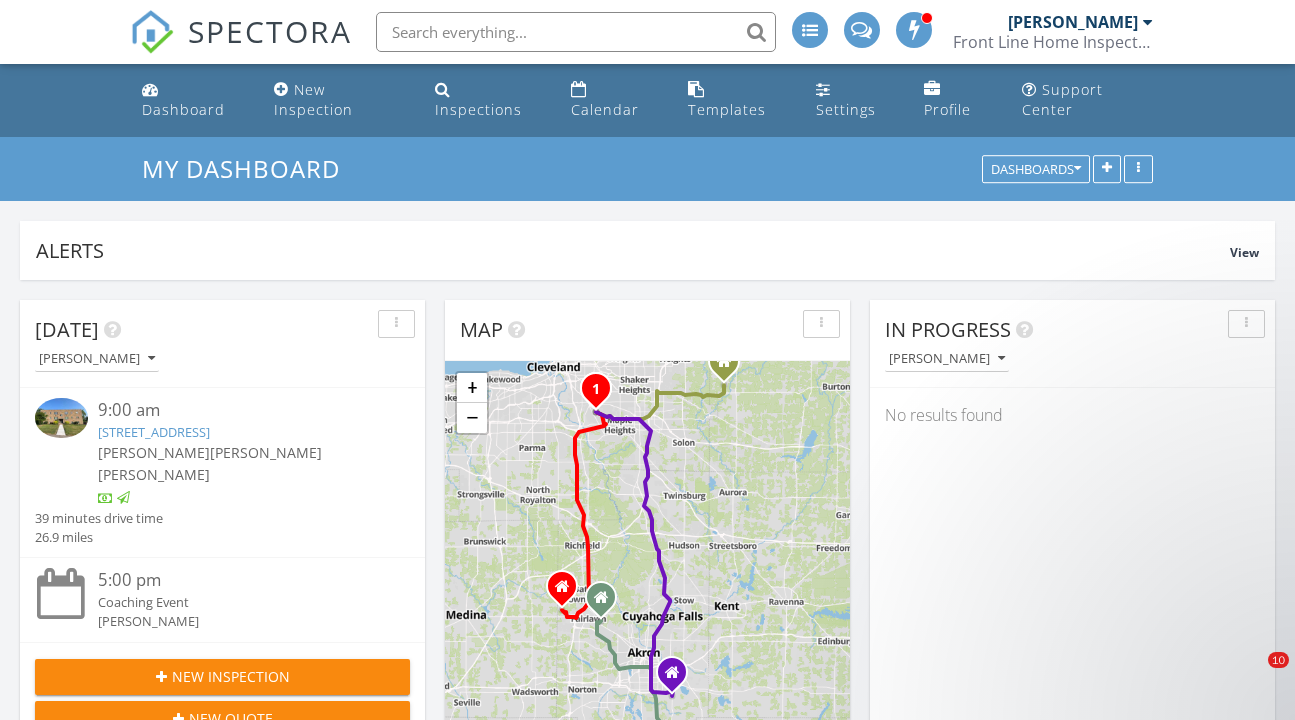 scroll, scrollTop: 0, scrollLeft: 0, axis: both 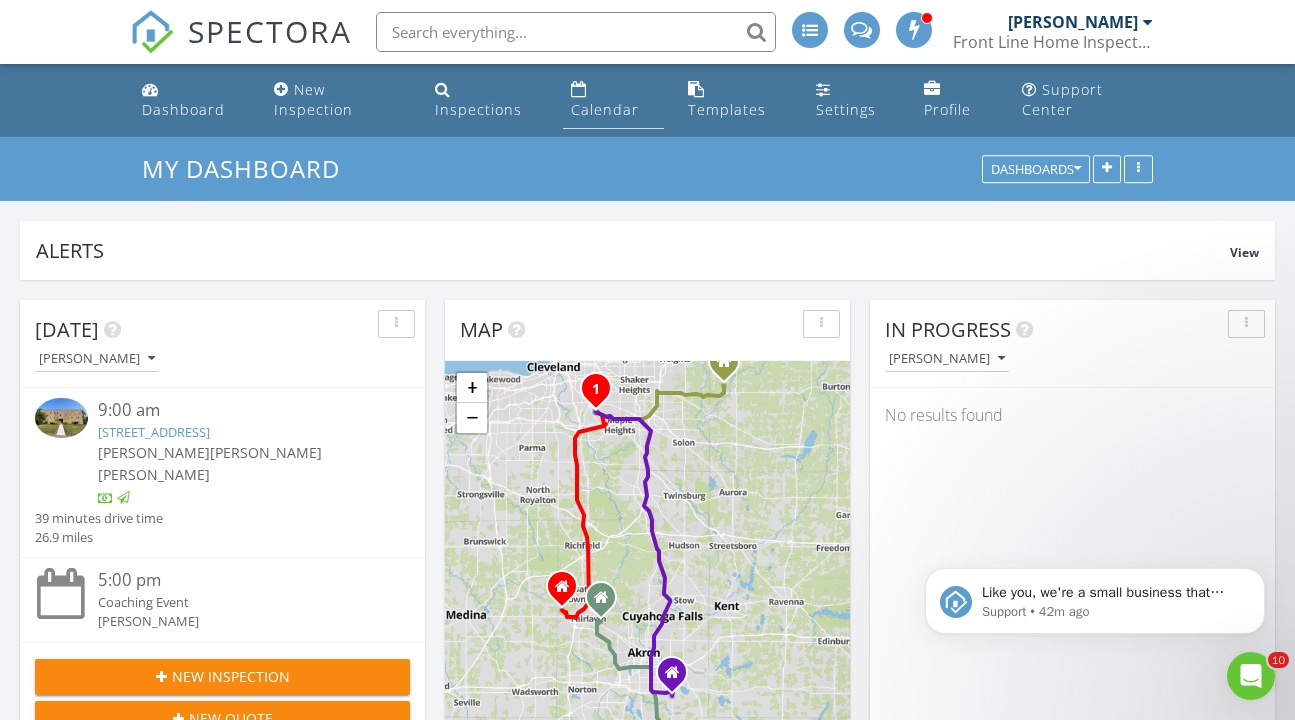 click on "Calendar" at bounding box center [613, 100] 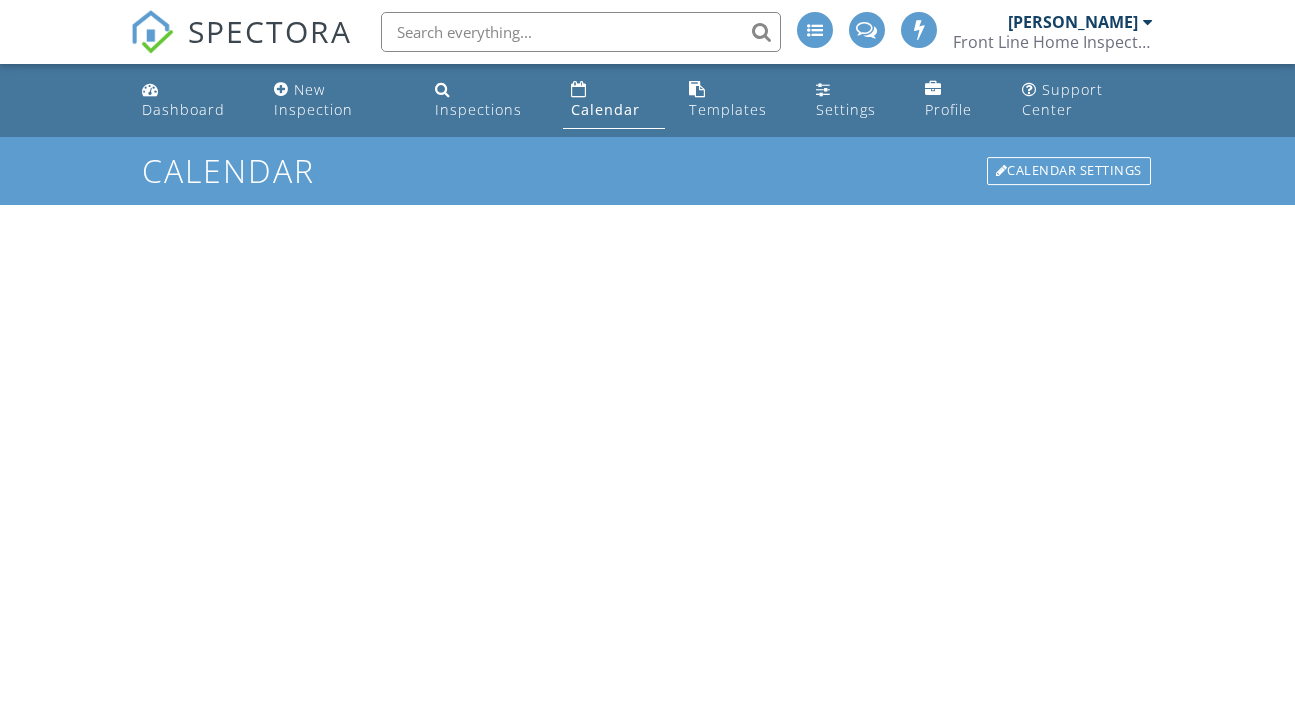 scroll, scrollTop: 0, scrollLeft: 0, axis: both 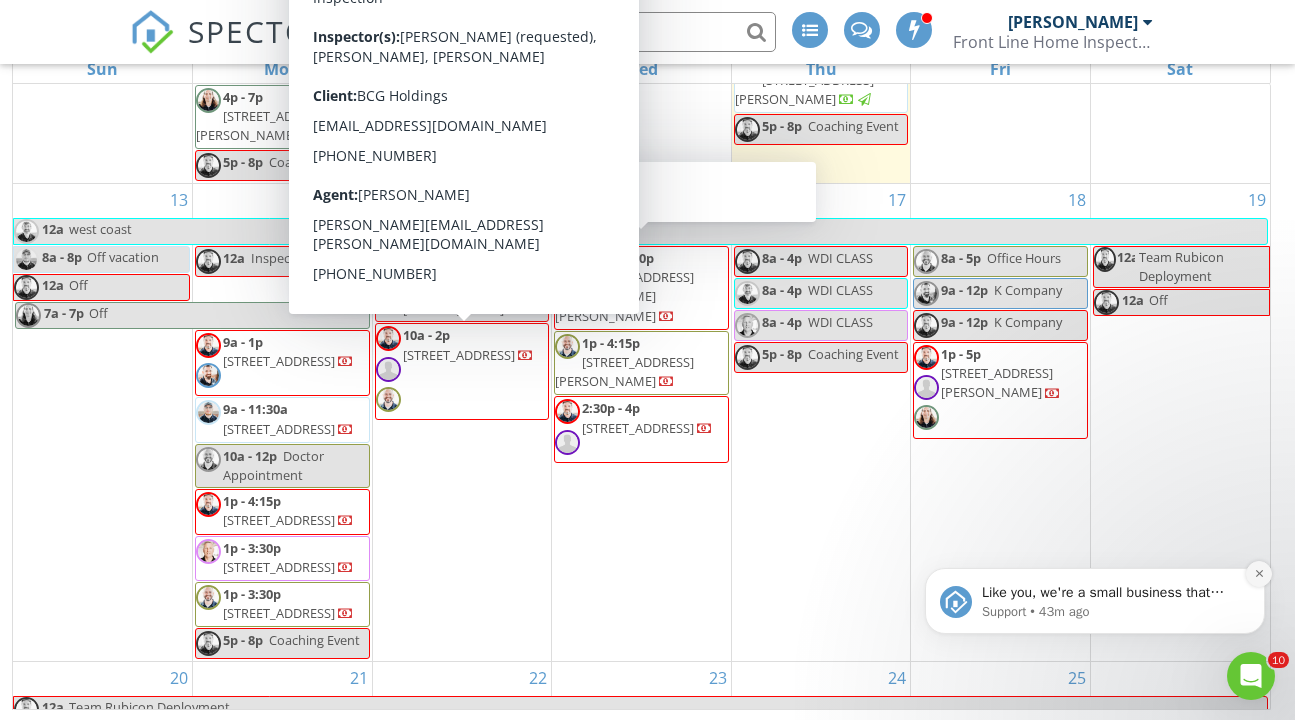 click 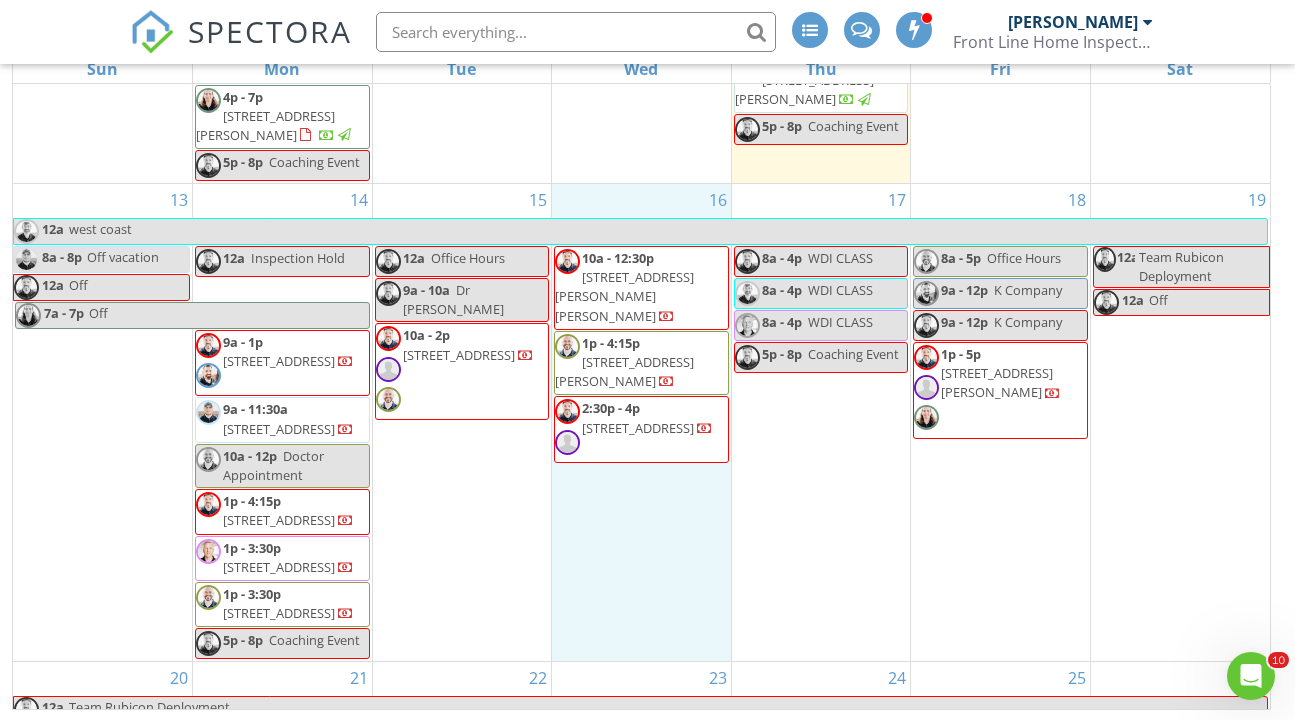 click on "16
10a - 12:30p
2987 McIntosh Dr NE, Louisville 44641
1p - 4:15p
6204 Mulberry Bend Dr, Medina 44256
2:30p - 4p
1275 Norton Ave, Norton 44203" at bounding box center (641, 422) 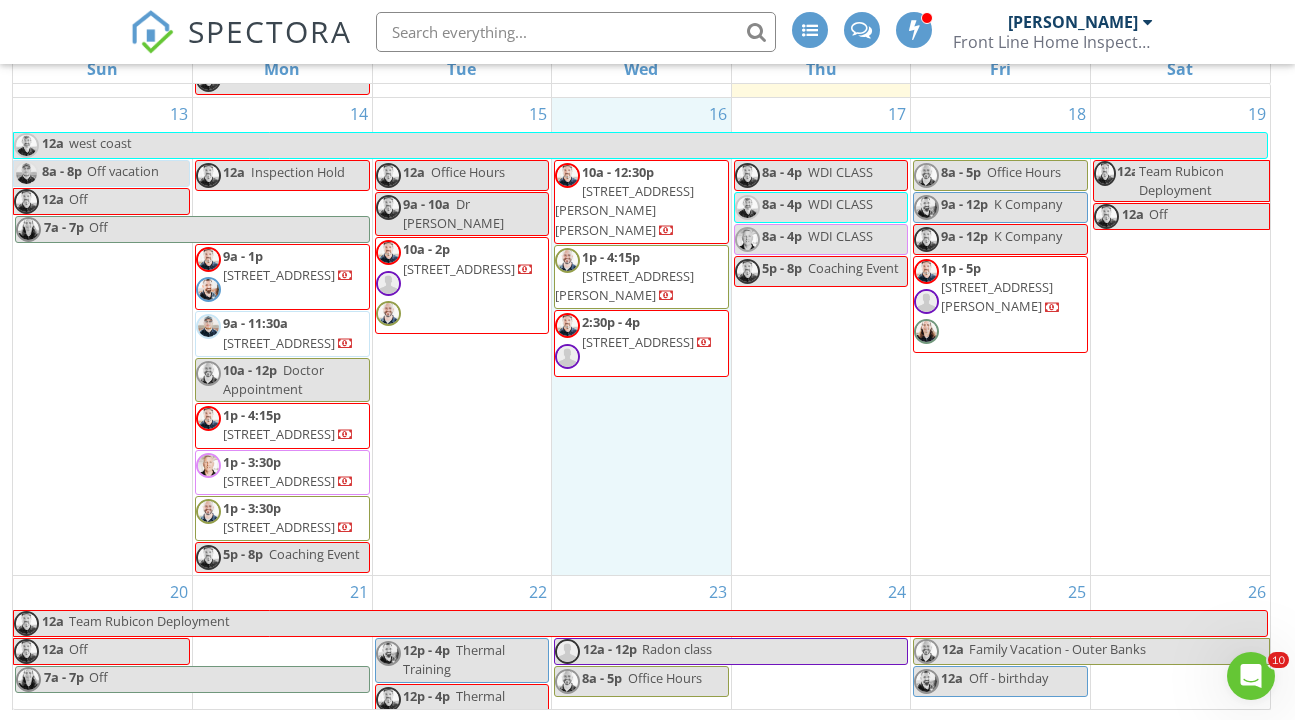 scroll, scrollTop: 670, scrollLeft: 0, axis: vertical 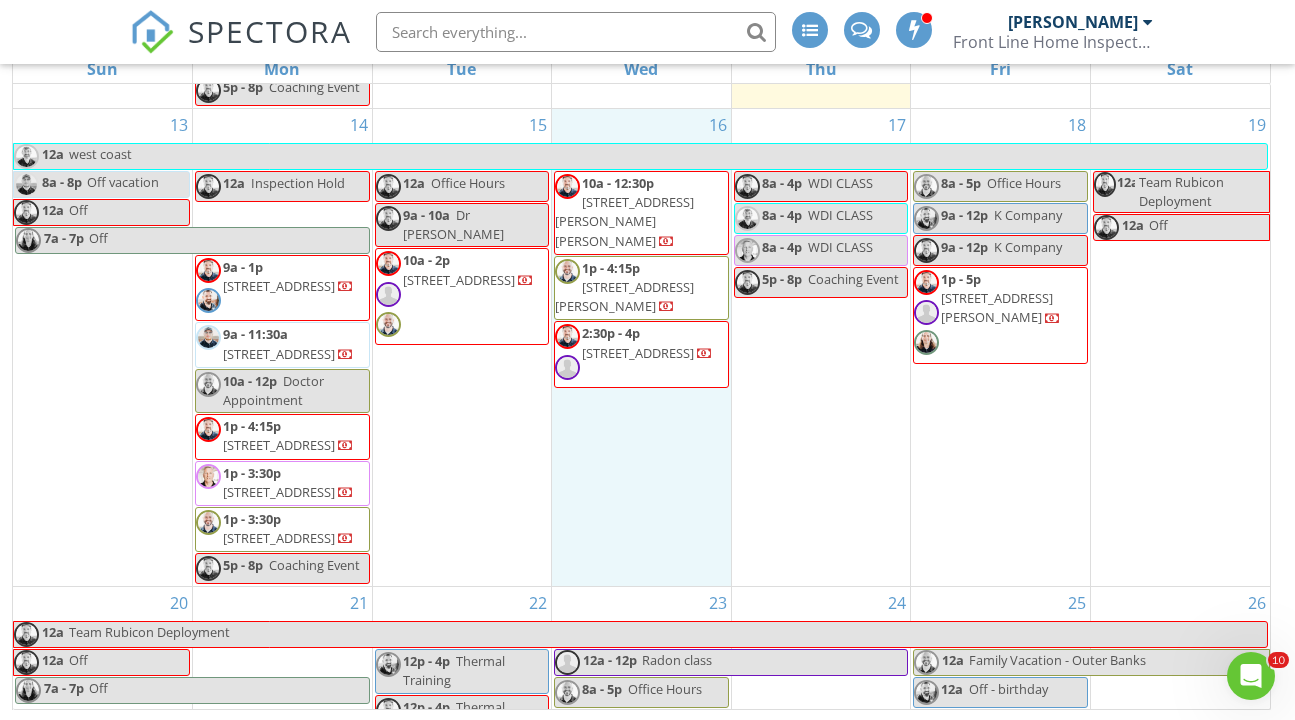 click on "1p - 4:15p" at bounding box center [252, 426] 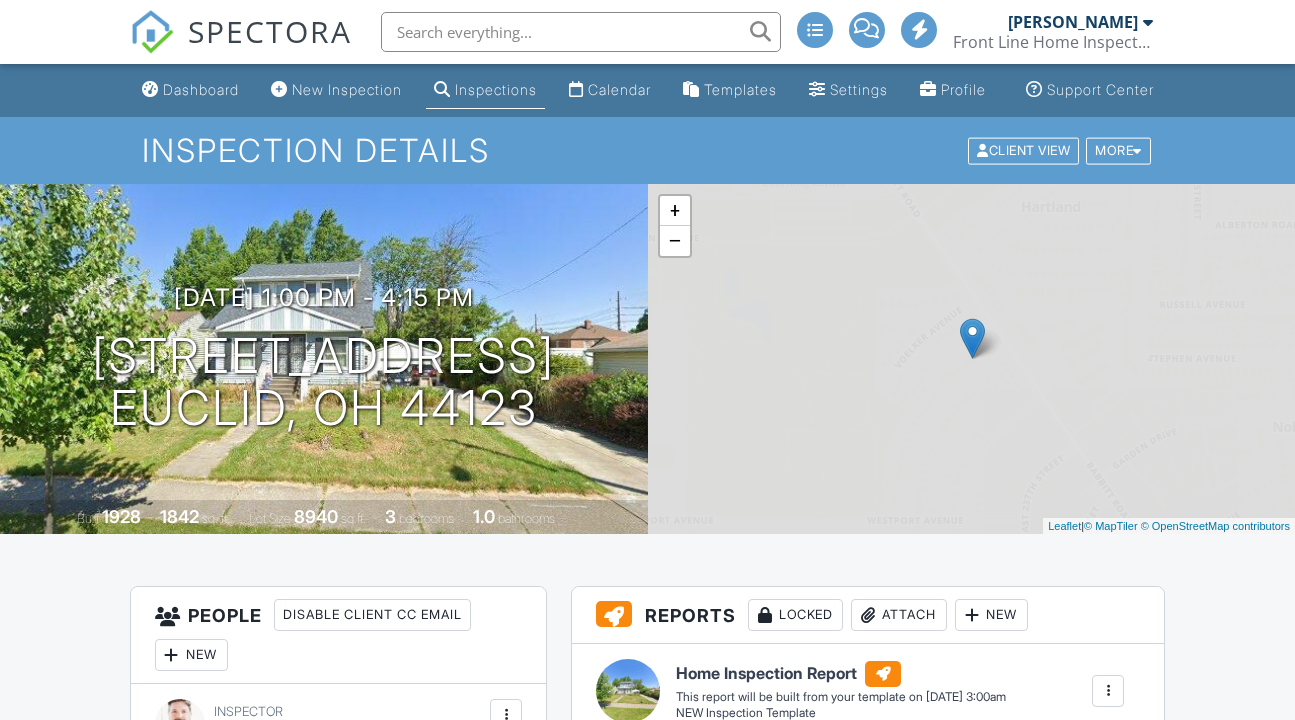 scroll, scrollTop: 0, scrollLeft: 0, axis: both 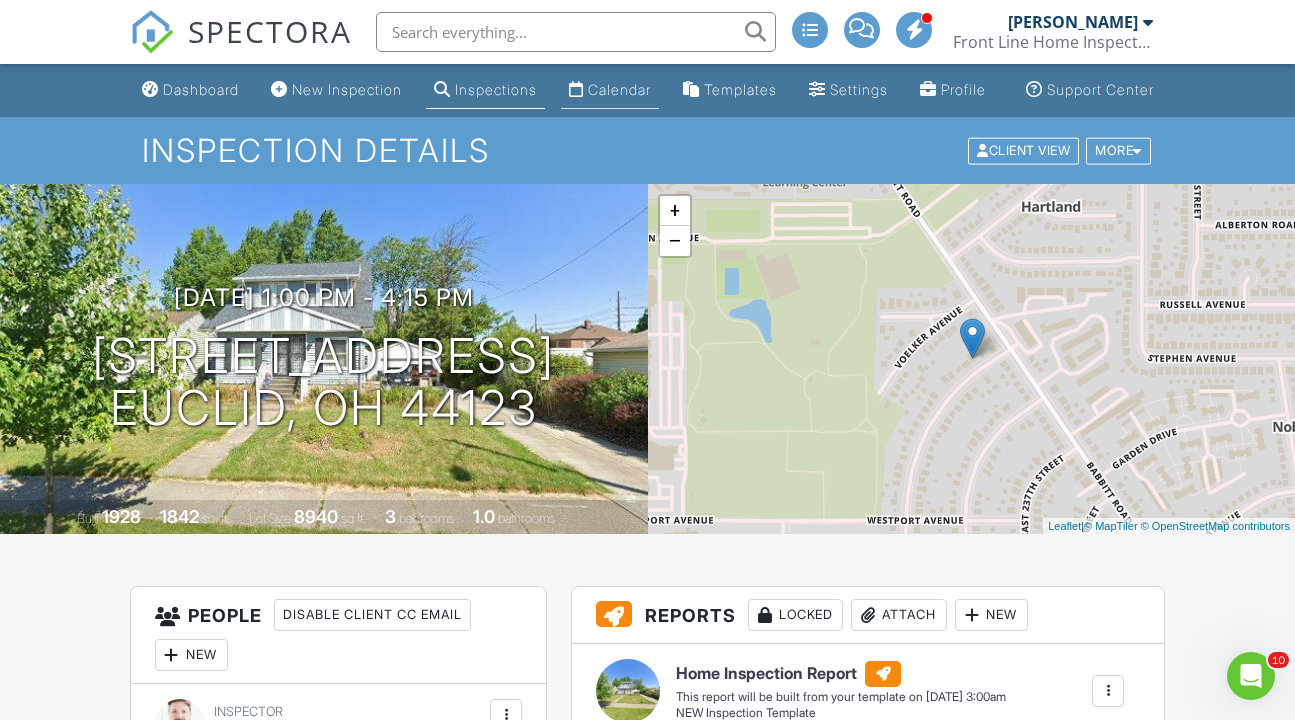click on "Calendar" at bounding box center (619, 89) 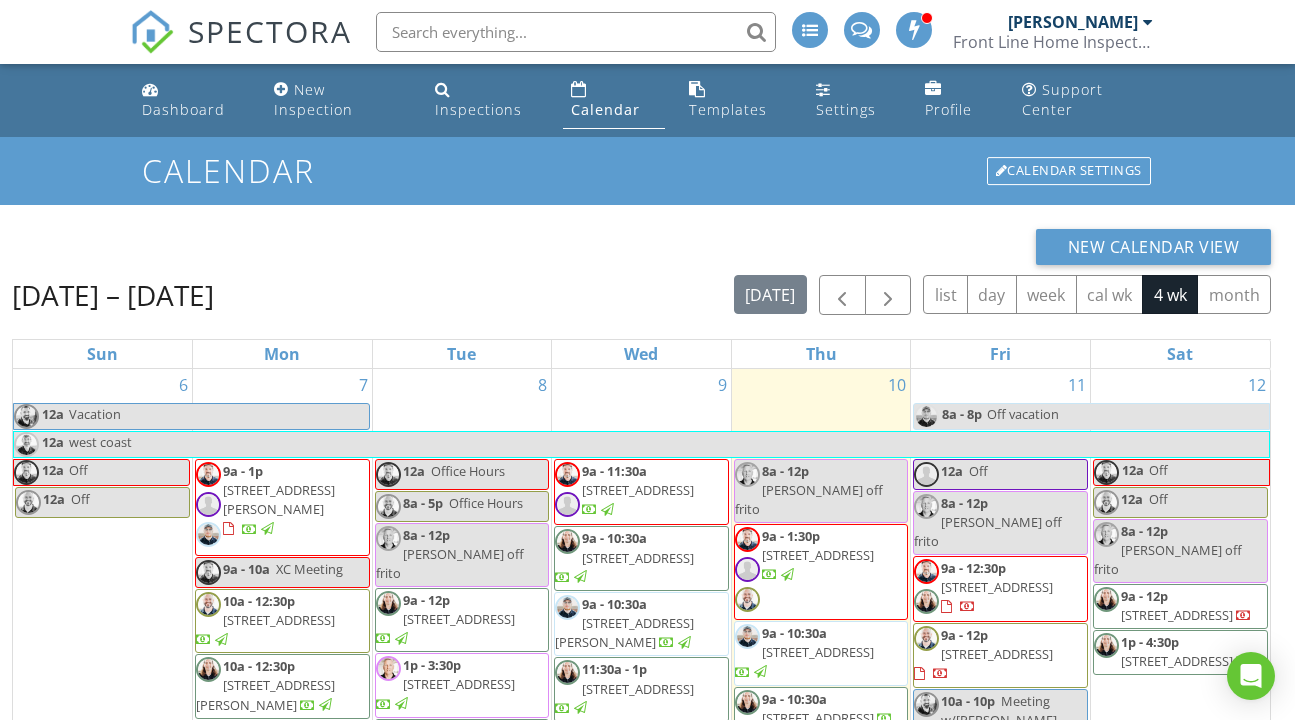 scroll, scrollTop: 0, scrollLeft: 0, axis: both 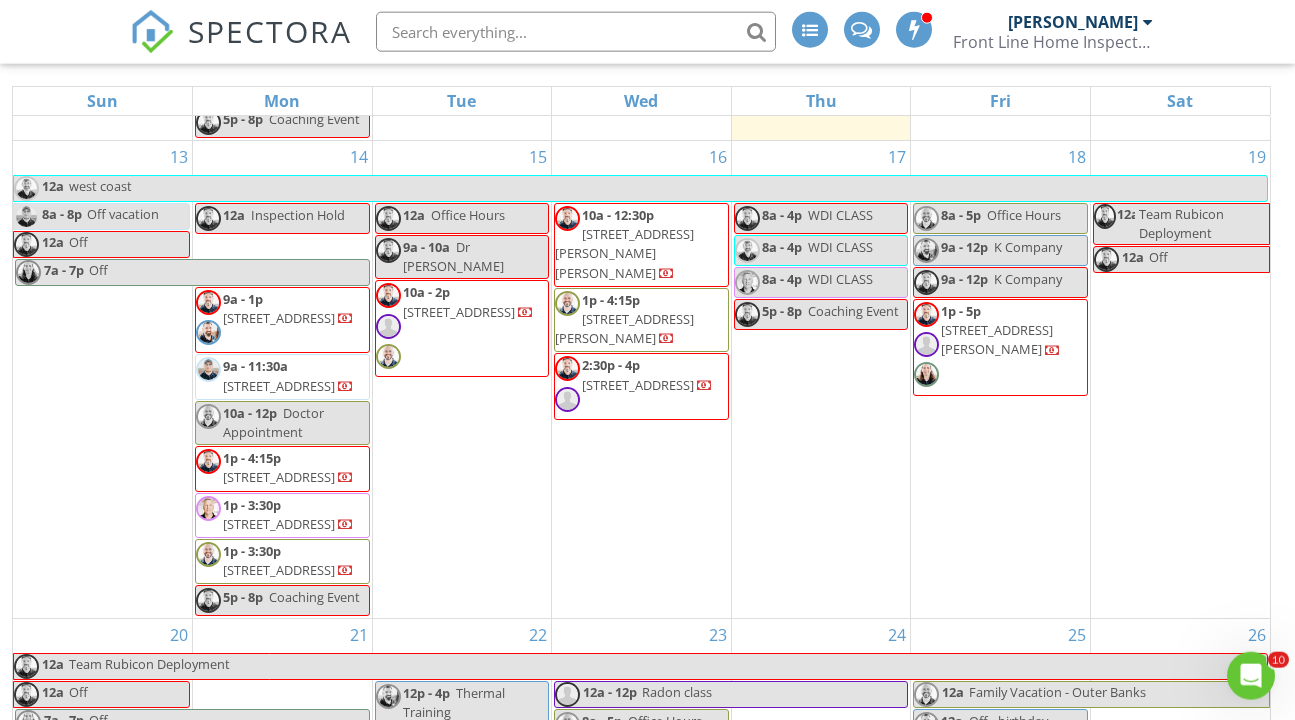 click on "1p - 4:15p" at bounding box center (252, 458) 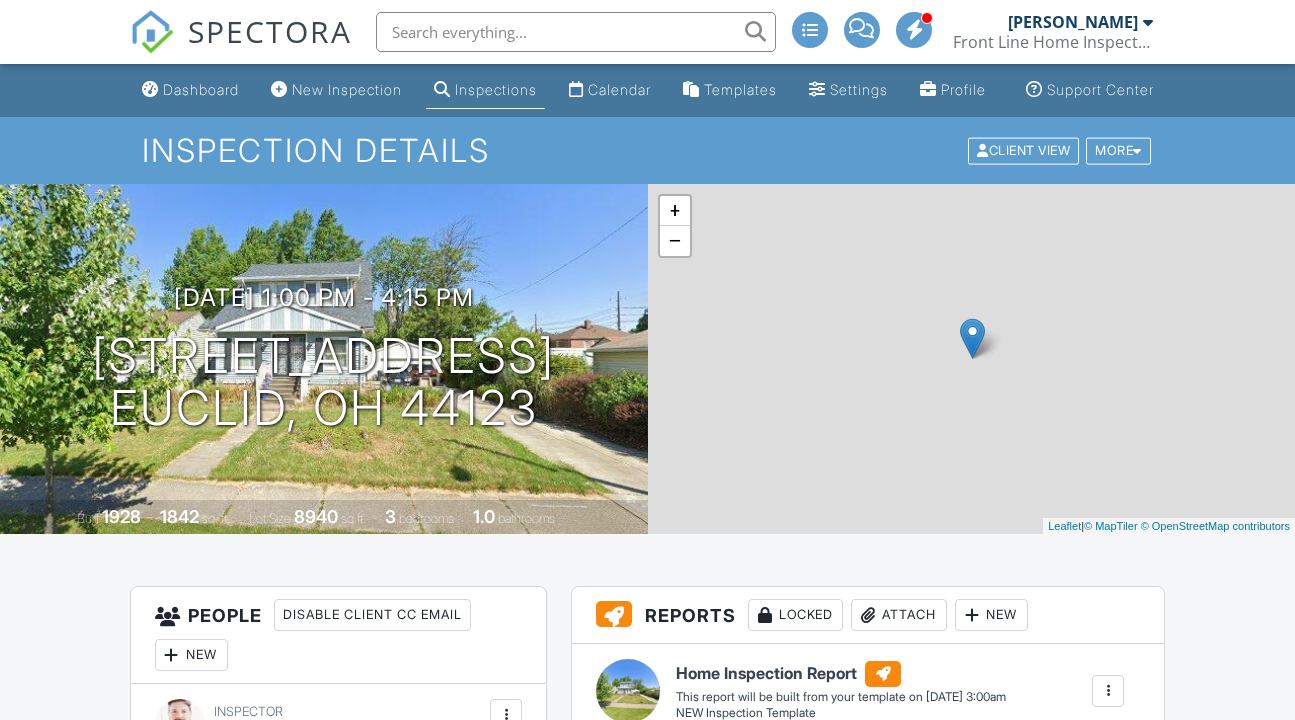 click on "[DATE]  1:00 pm
- 4:15 pm" at bounding box center (324, 297) 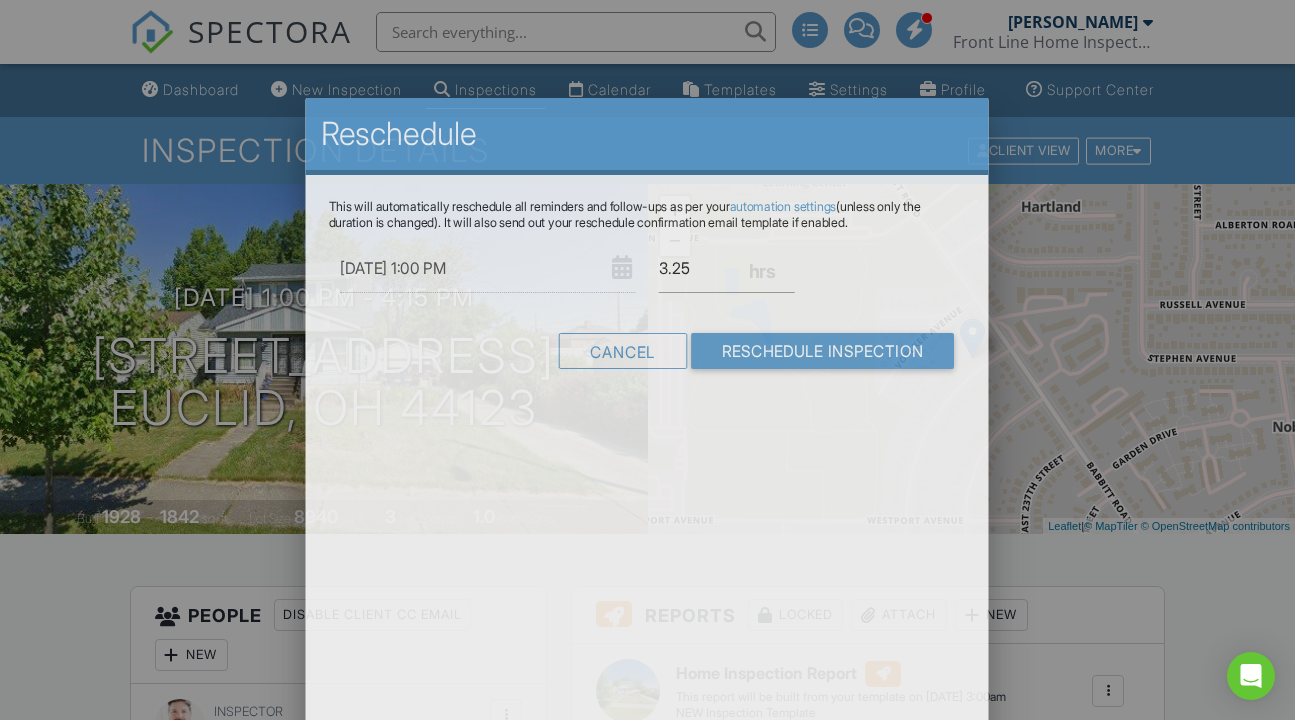 scroll, scrollTop: 0, scrollLeft: 0, axis: both 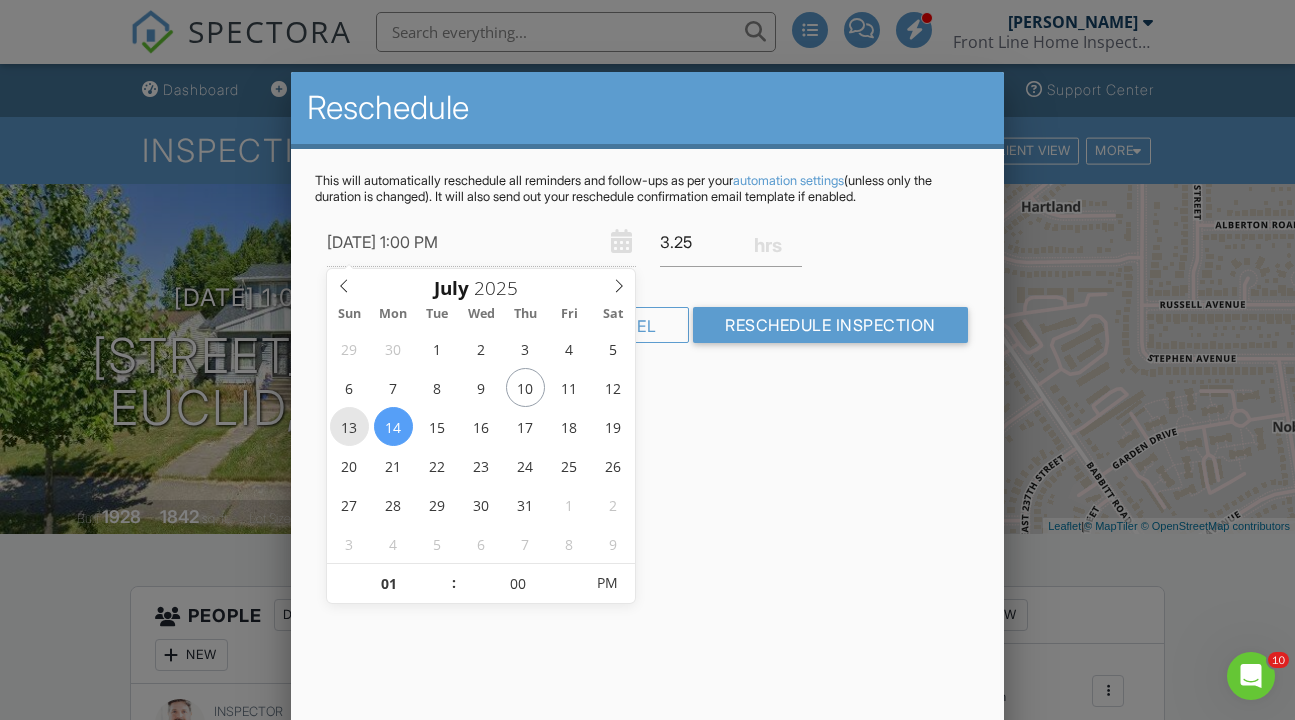 type on "07/13/2025 1:00 PM" 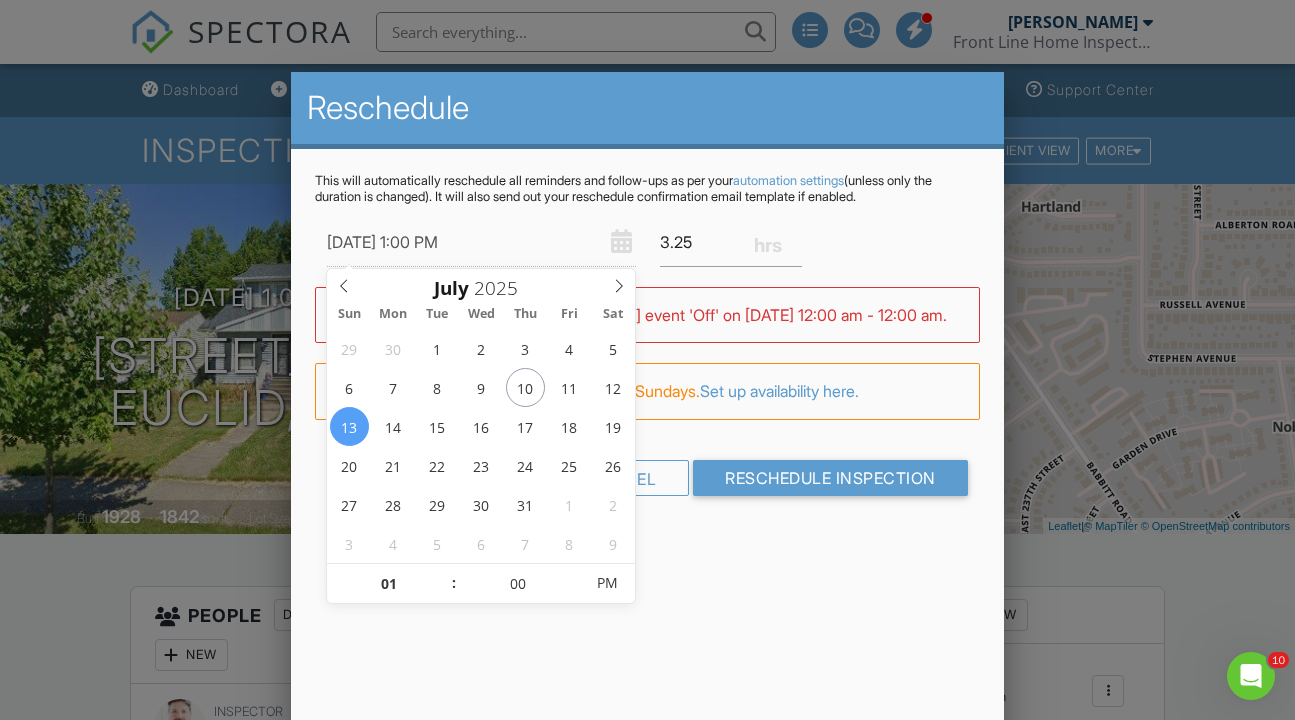 click on "Reschedule
This will automatically reschedule all reminders and follow-ups as per your  automation settings  (unless only the duration is changed). It will also send out your reschedule confirmation email template if enabled.
07/13/2025 1:00 PM
3.25
Warning: this date/time is in the past.
WARNING: Conflicts with Chris Parsons's event 'Off' on 07/12/2025 12:00 am - 12:00 am.
FYI: Chris Parsons is not scheduled on Sundays.  Set up availability here.
Cancel
Reschedule Inspection" at bounding box center [647, 422] 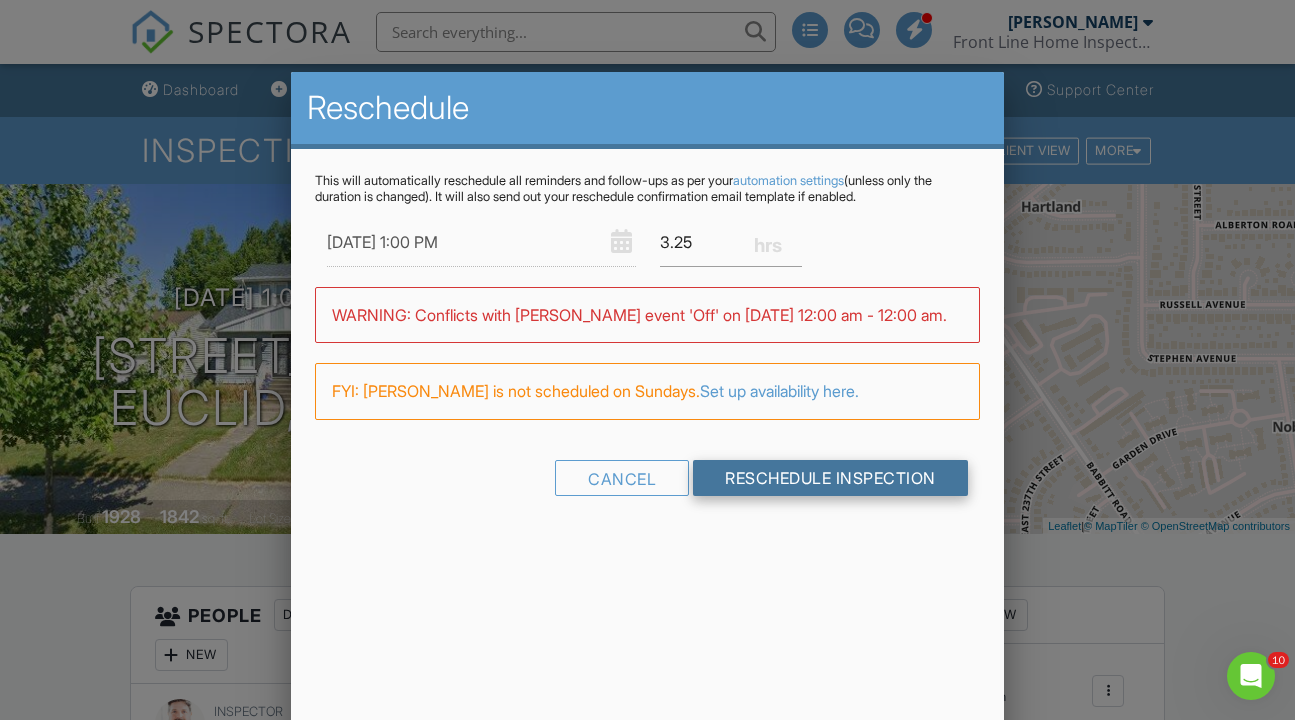 click on "Reschedule Inspection" at bounding box center [830, 478] 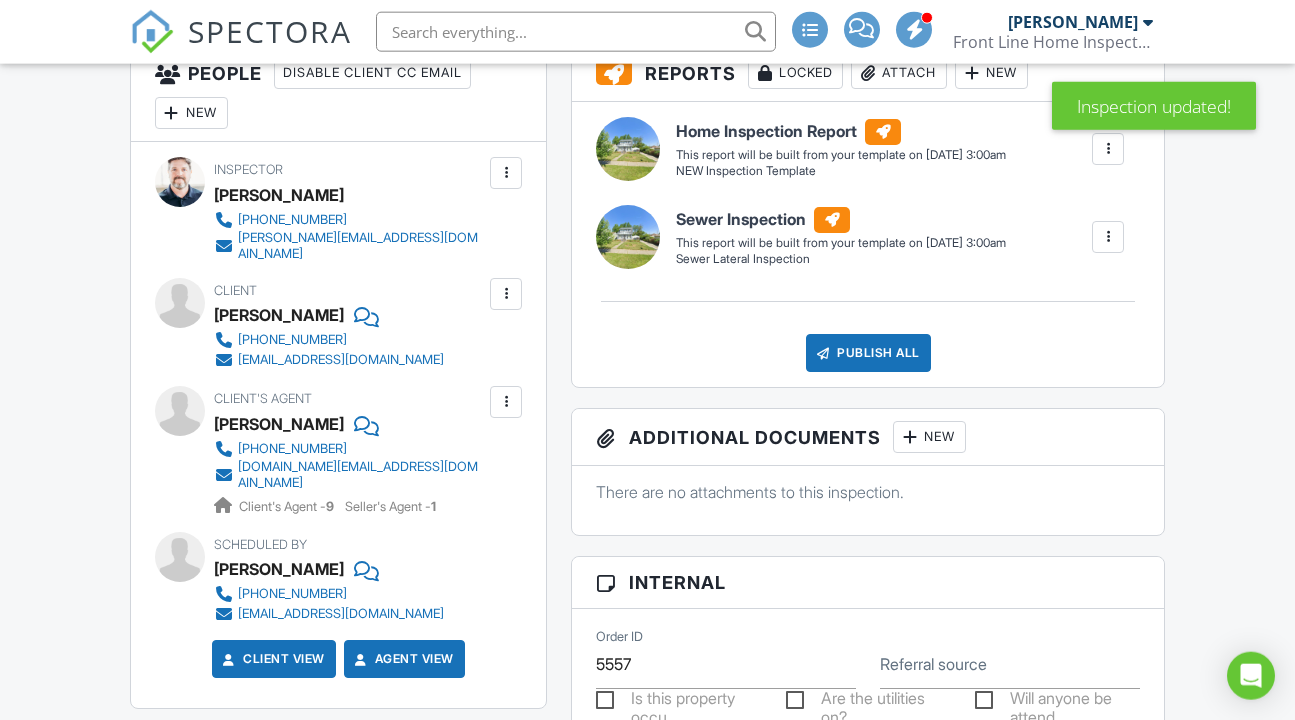 scroll, scrollTop: 1055, scrollLeft: 0, axis: vertical 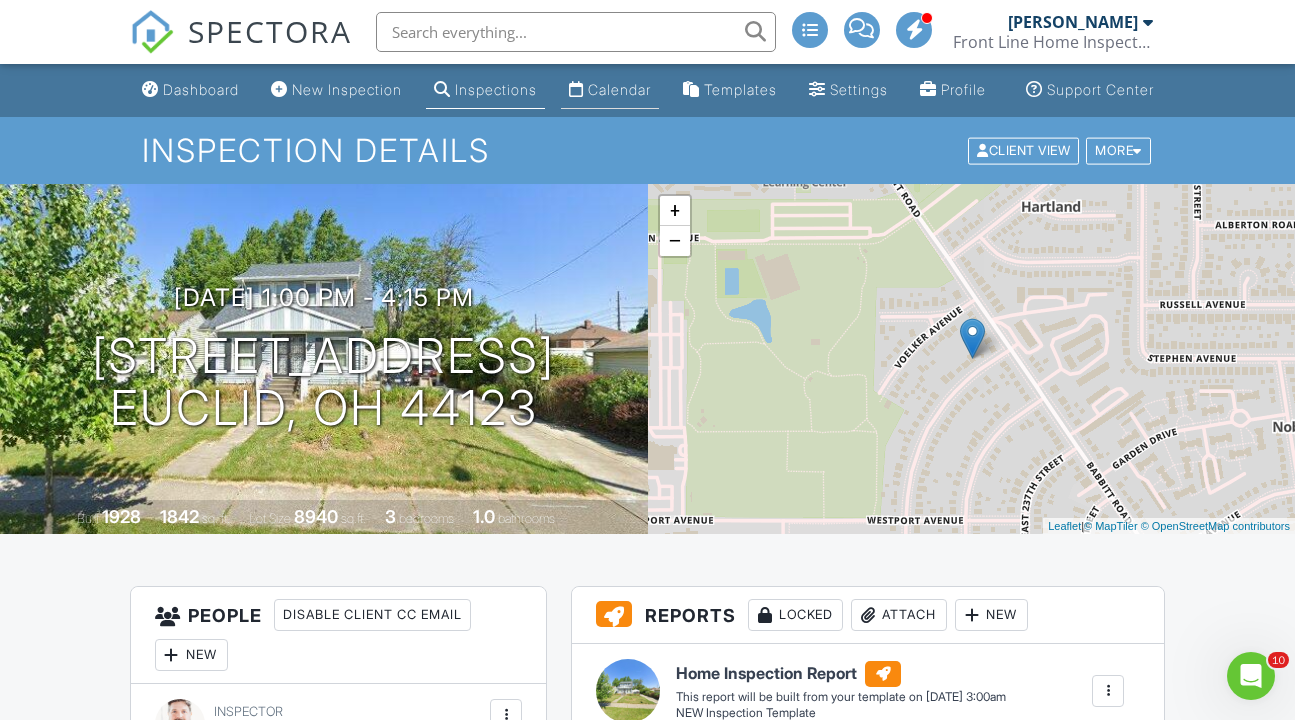 click on "Calendar" at bounding box center [619, 89] 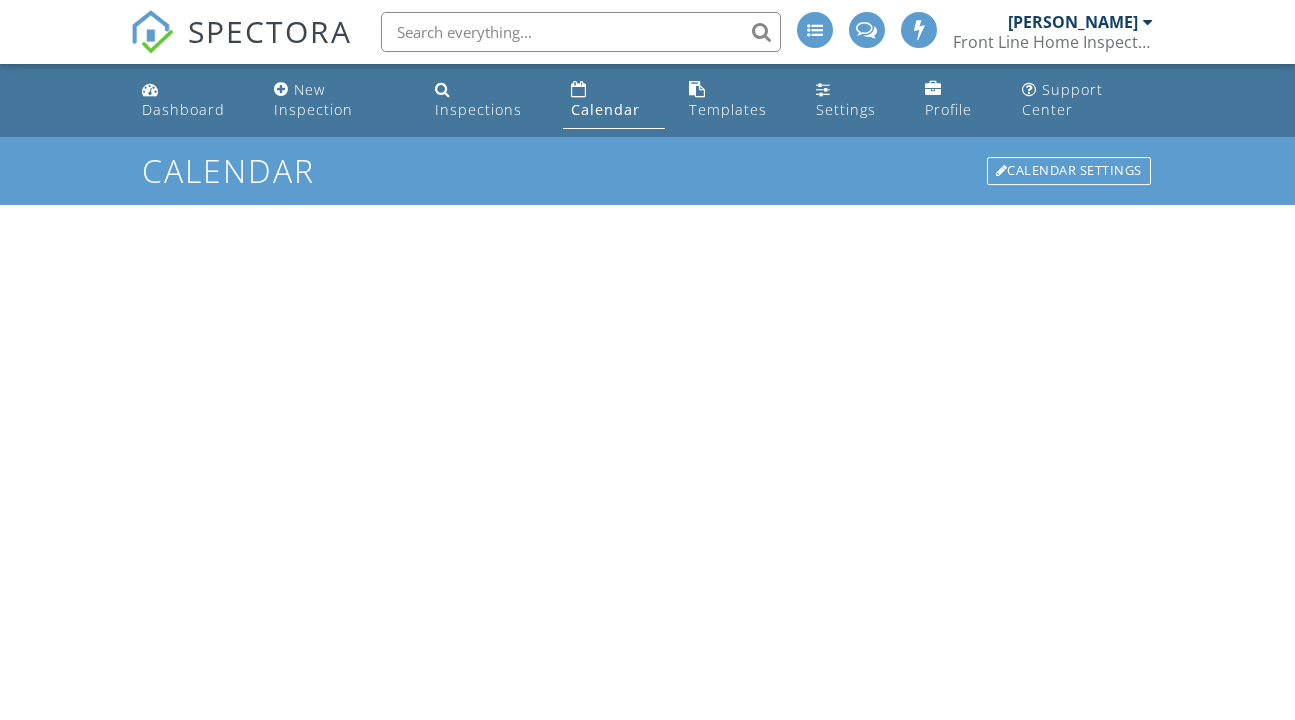 scroll, scrollTop: 0, scrollLeft: 0, axis: both 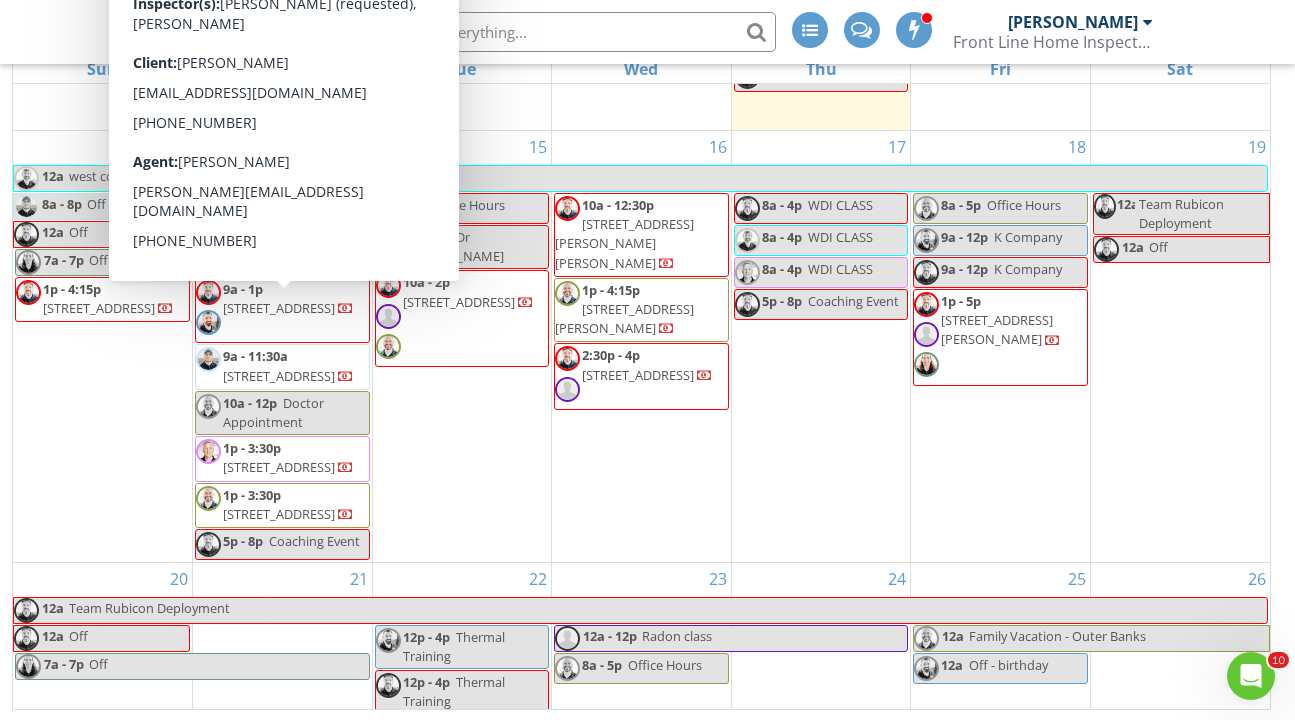 click on "[STREET_ADDRESS]" at bounding box center [279, 308] 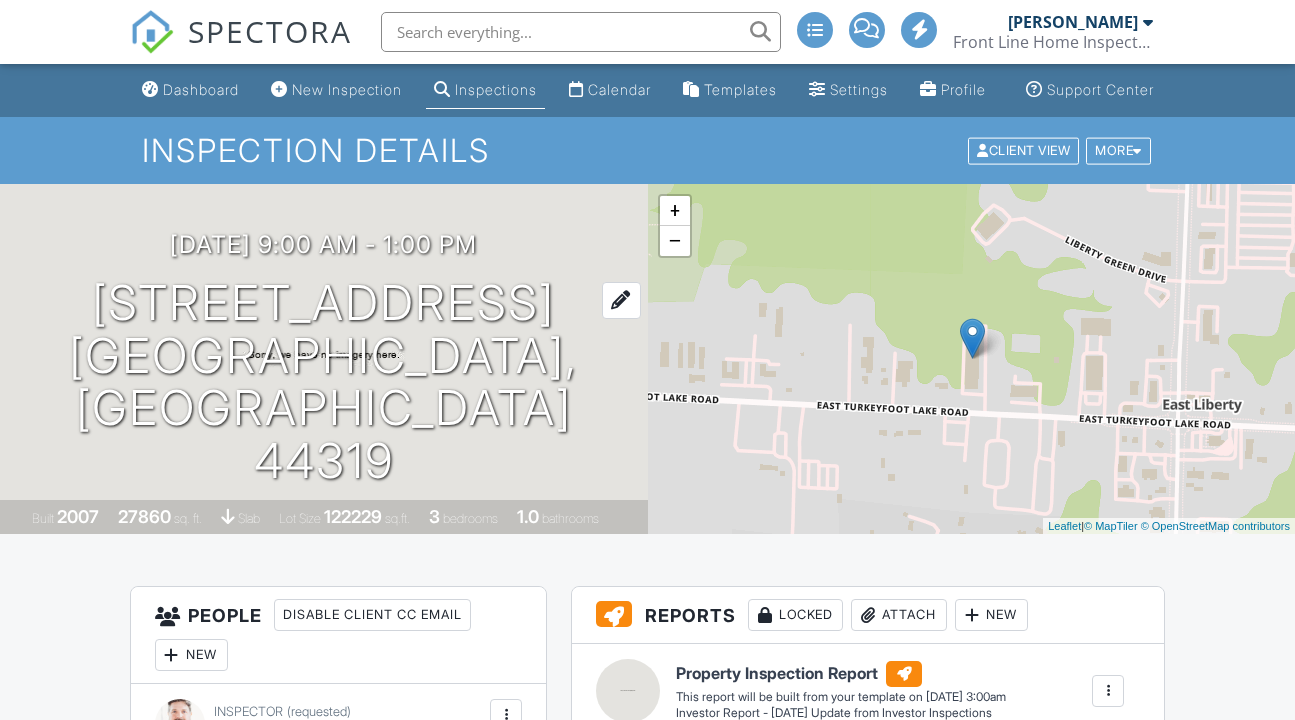 scroll, scrollTop: 0, scrollLeft: 0, axis: both 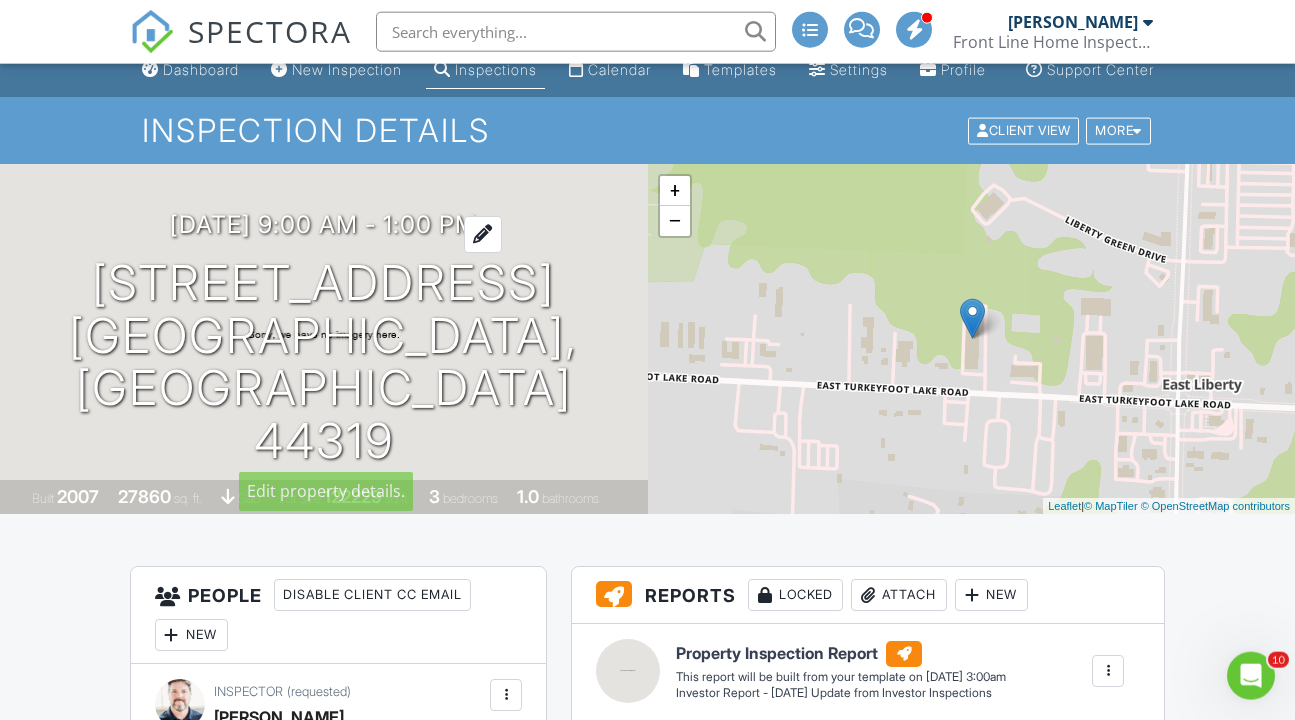click on "07/14/2025  9:00 am
- 1:00 pm" at bounding box center (323, 224) 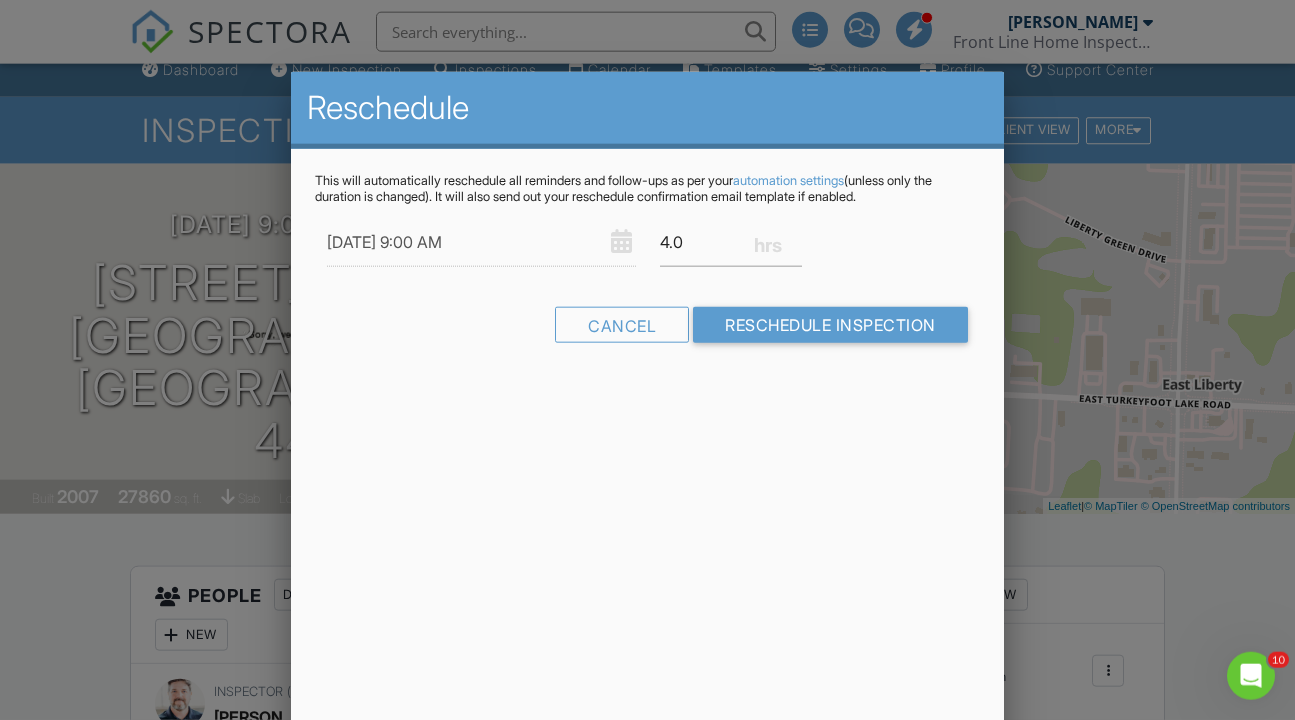 click on "Reschedule
This will automatically reschedule all reminders and follow-ups as per your  automation settings  (unless only the duration is changed). It will also send out your reschedule confirmation email template if enabled.
07/14/2025 9:00 AM
4.0
Warning: this date/time is in the past.
Cancel
Reschedule Inspection" at bounding box center [647, 422] 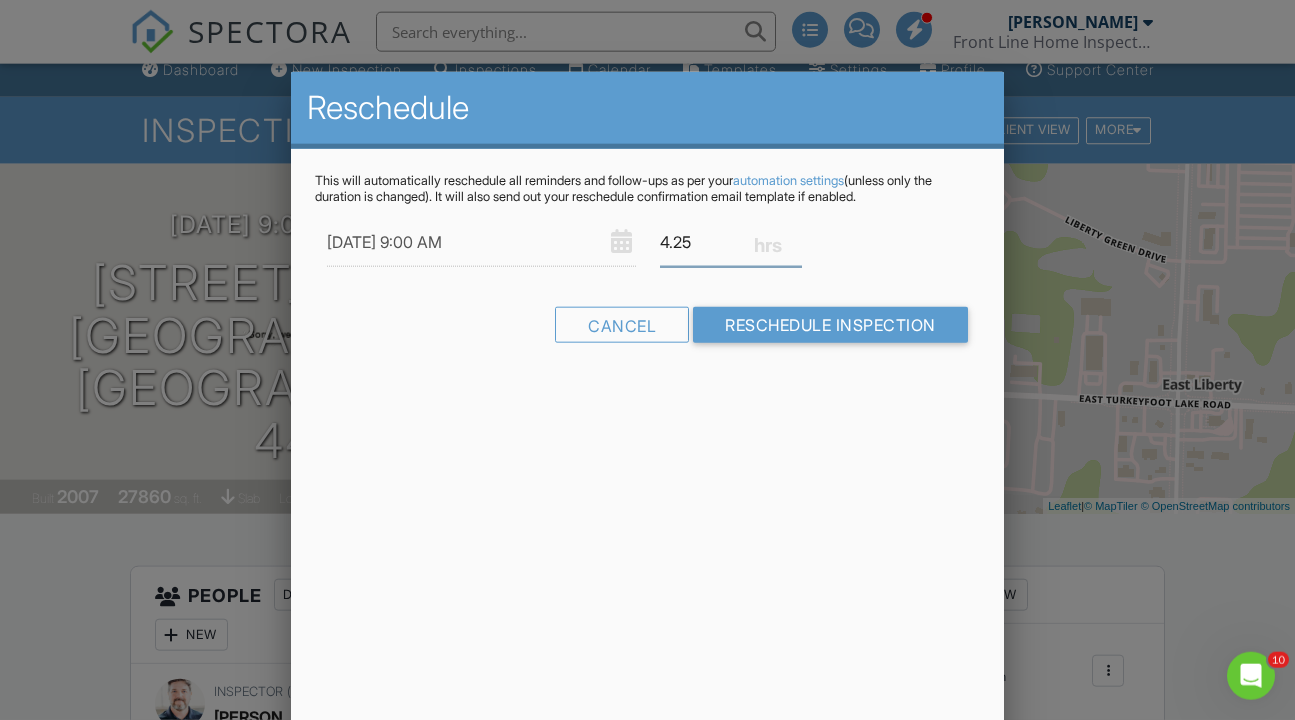 click on "4.25" at bounding box center (731, 242) 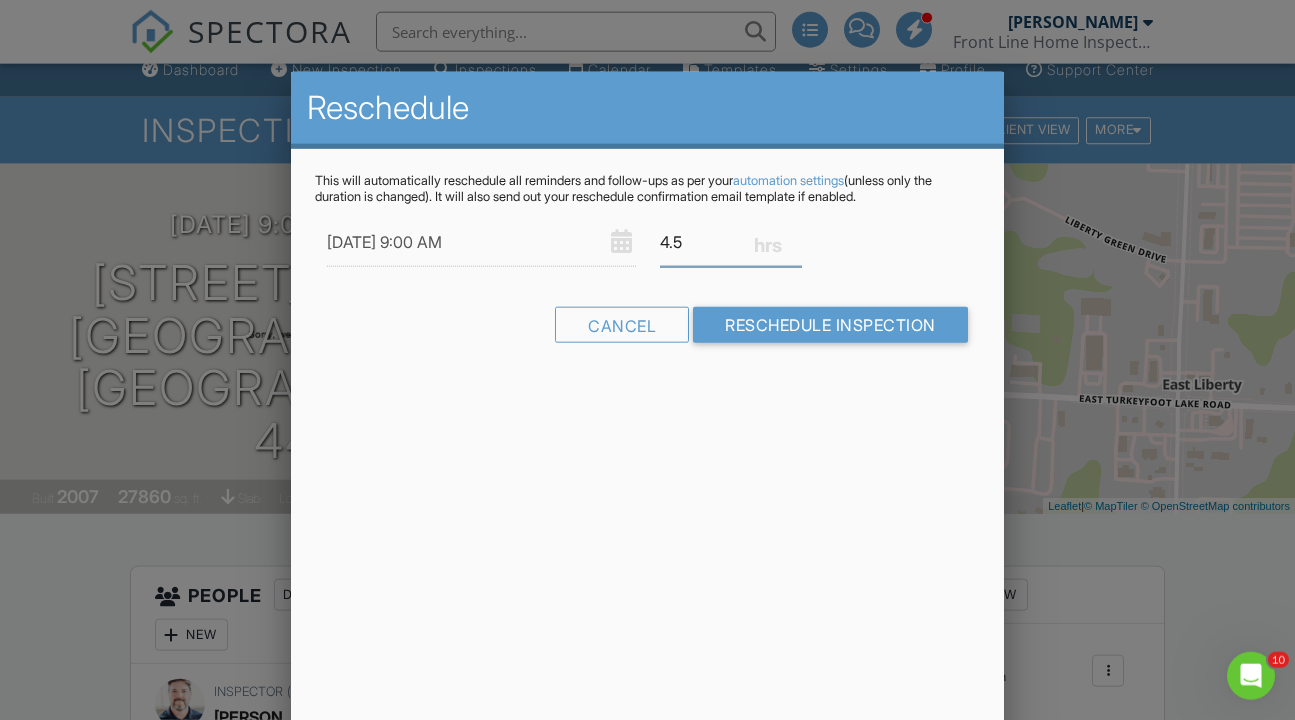 click on "4.5" at bounding box center (731, 242) 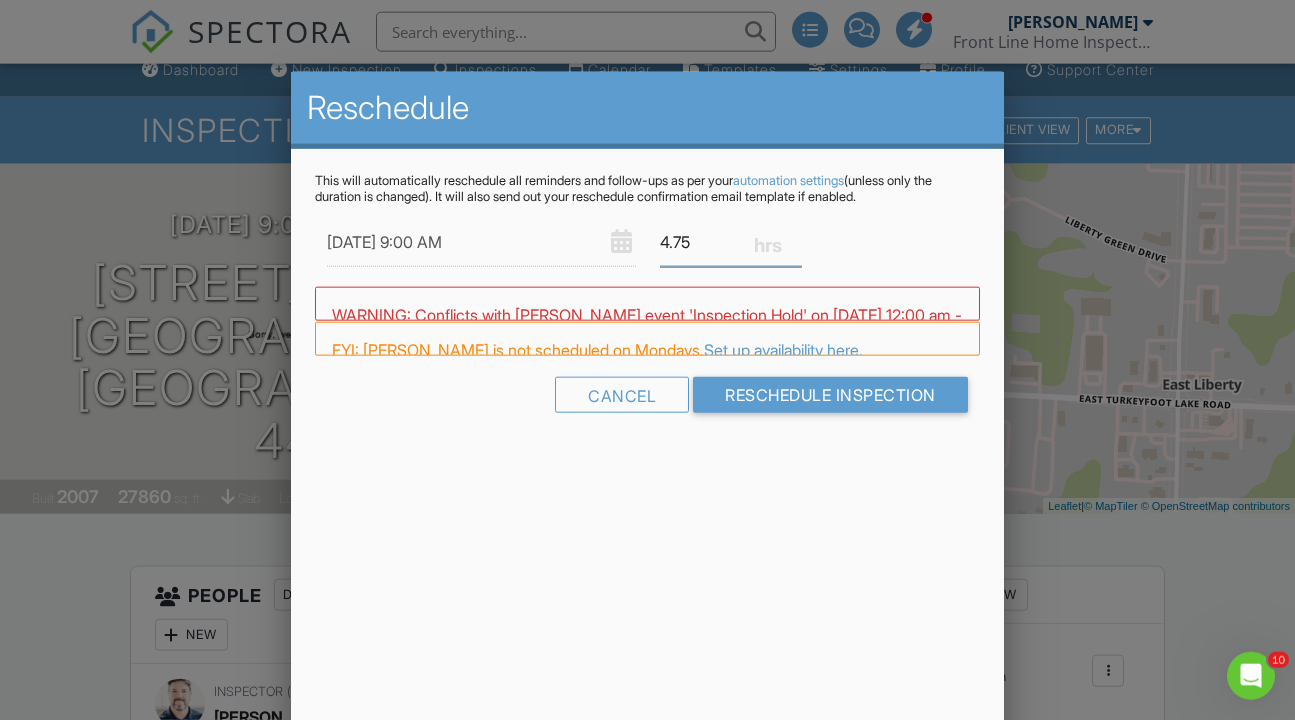 click on "4.75" at bounding box center (731, 242) 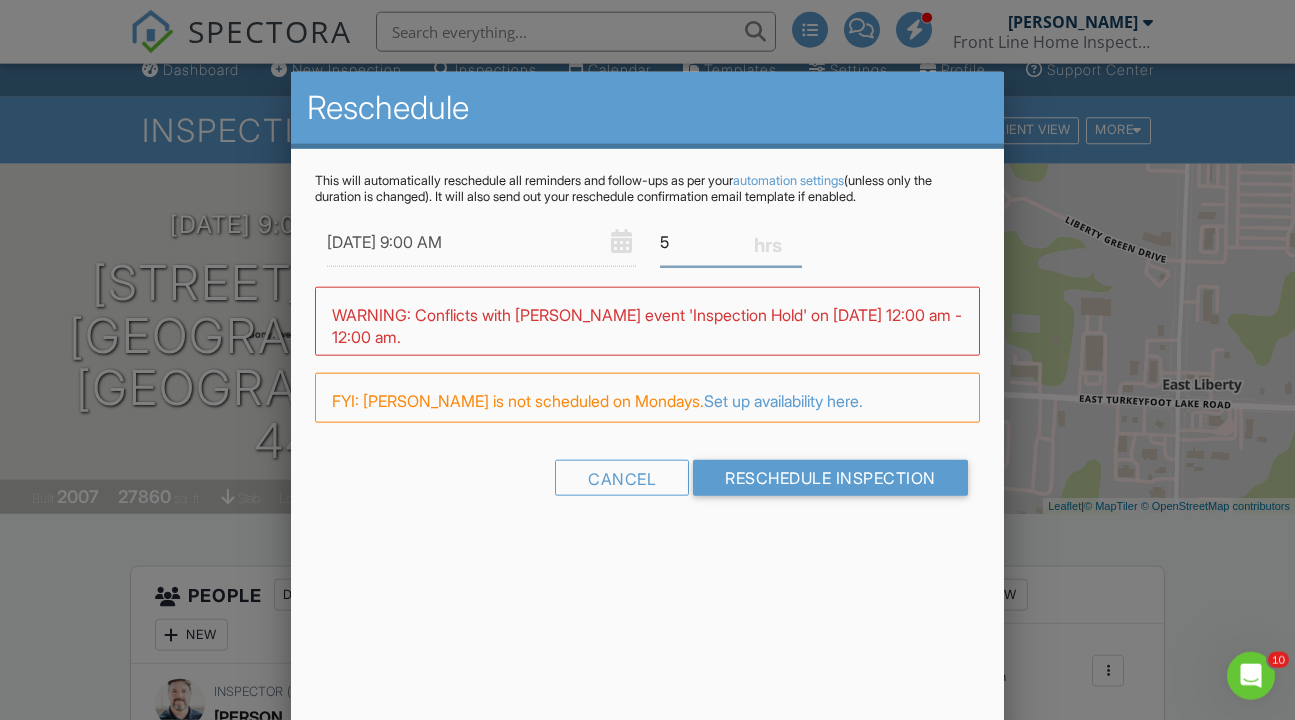 click on "5" at bounding box center [731, 242] 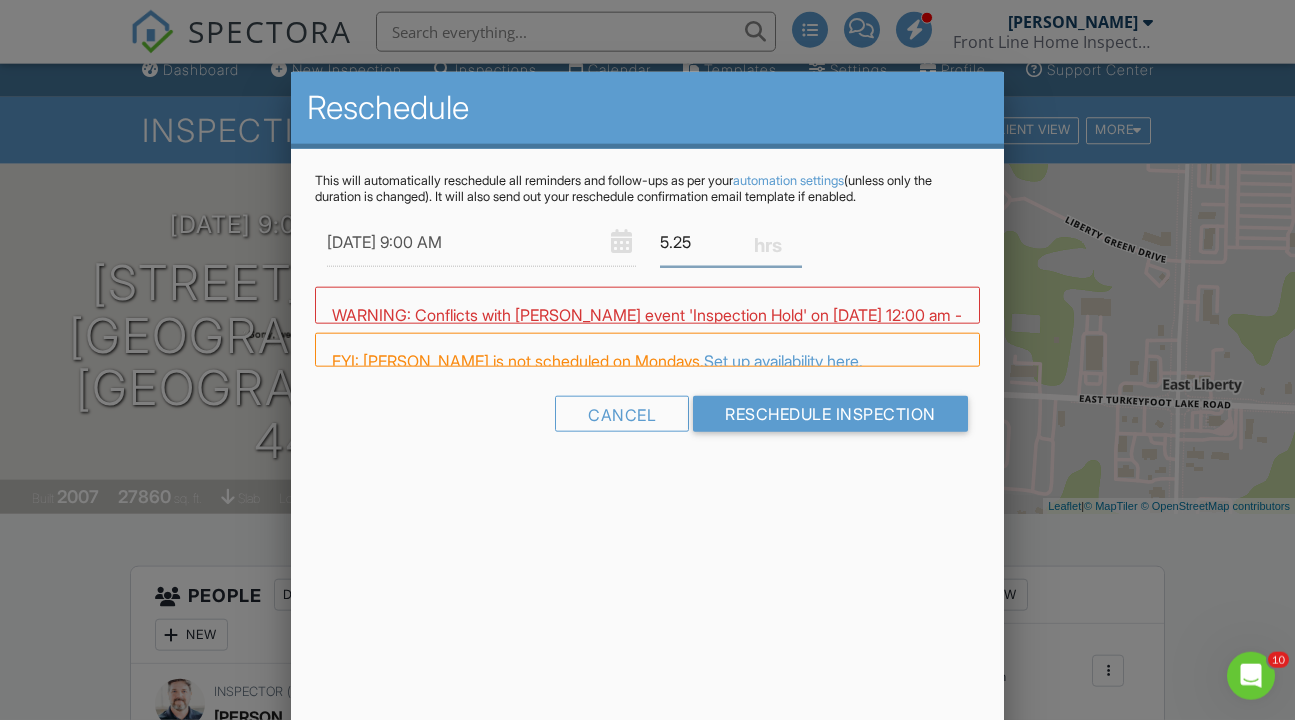 click on "5.25" at bounding box center [731, 242] 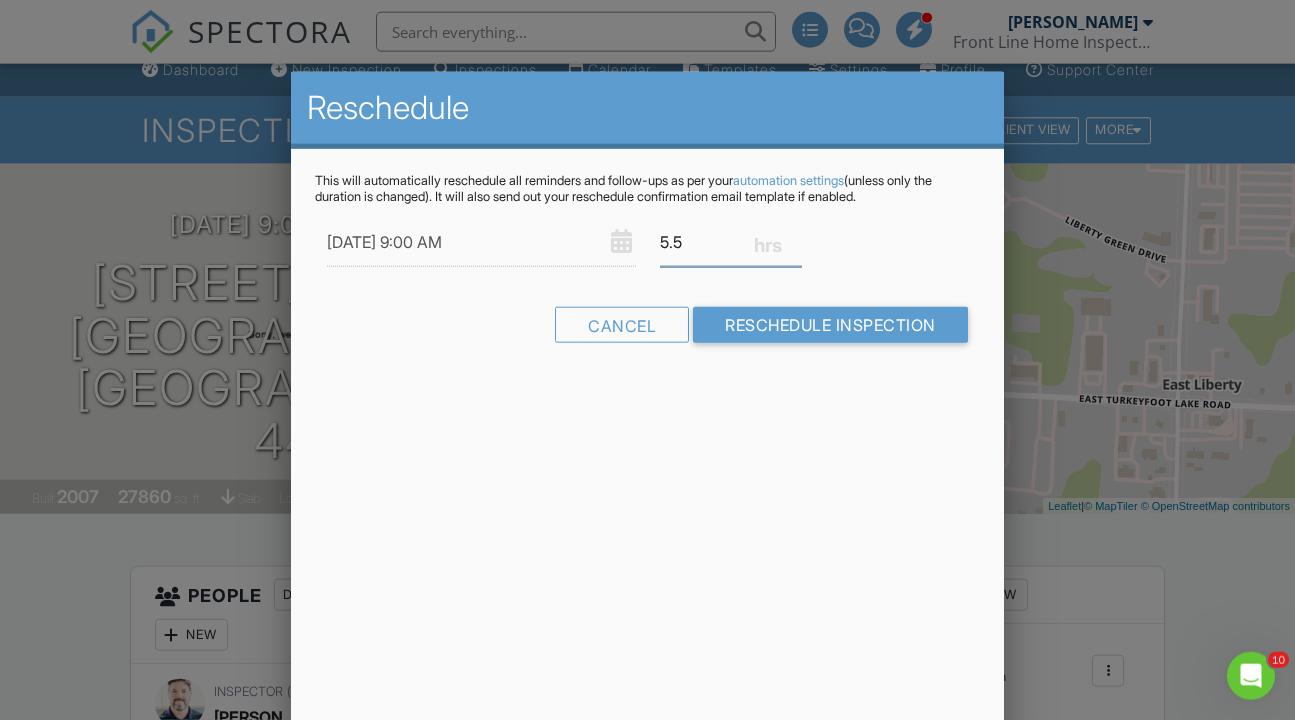 click on "5.5" at bounding box center [731, 242] 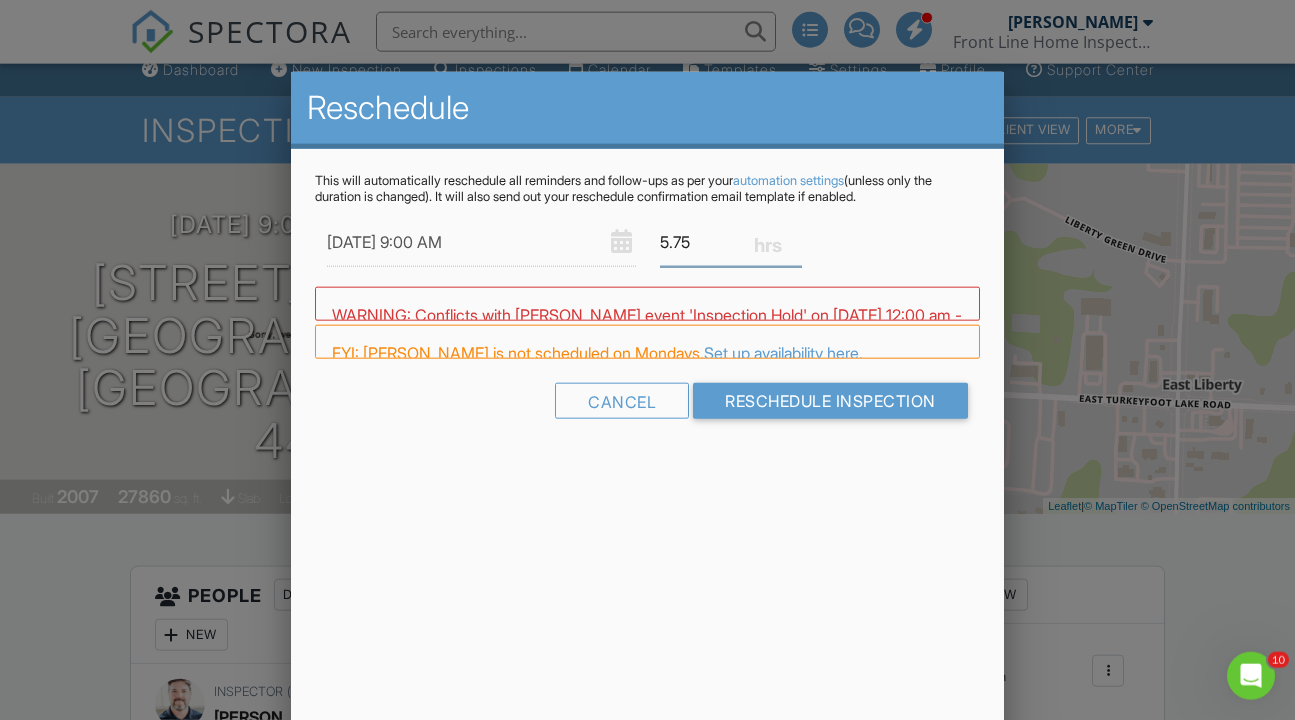 click on "5.75" at bounding box center (731, 242) 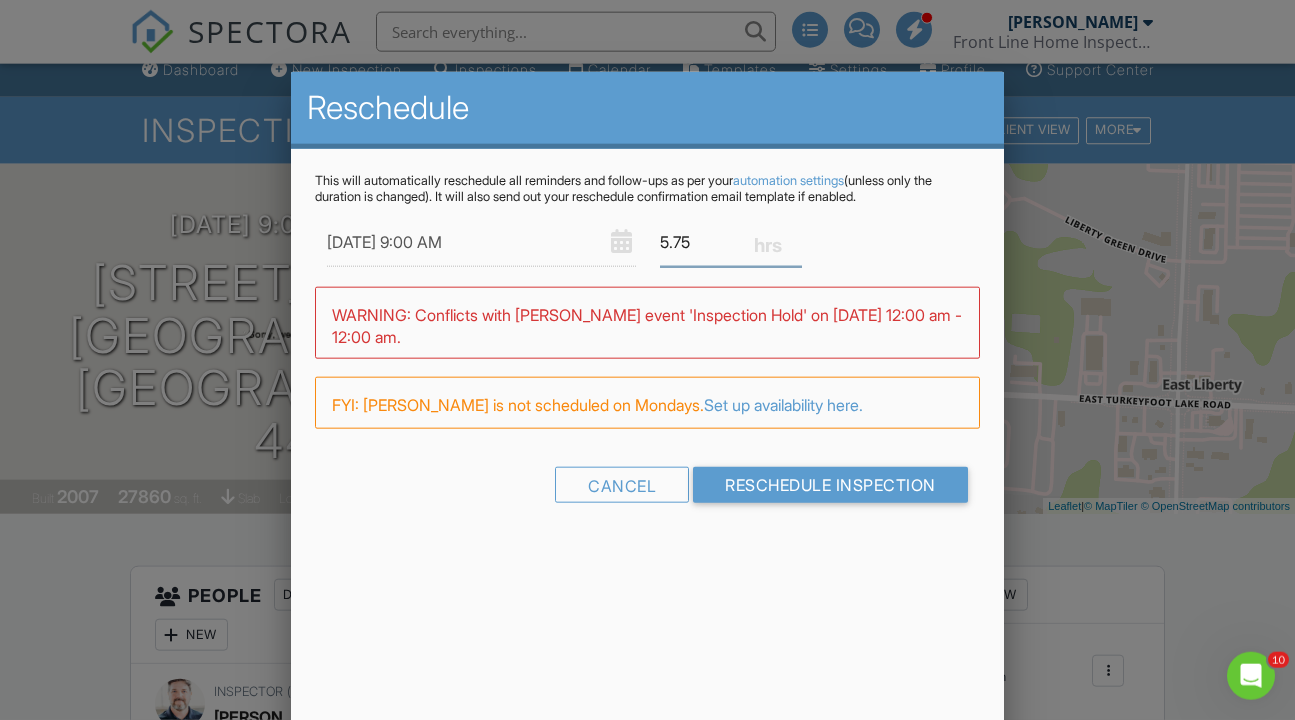 type on "6" 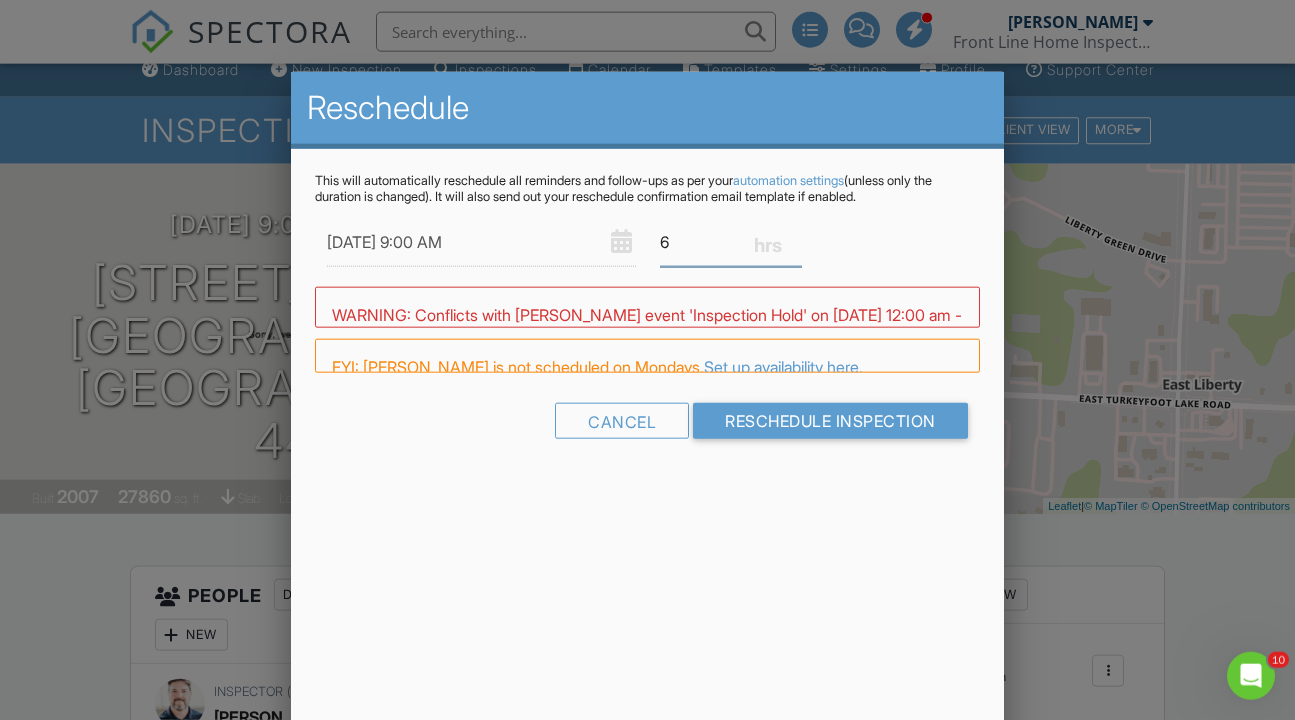 click on "6" at bounding box center (731, 242) 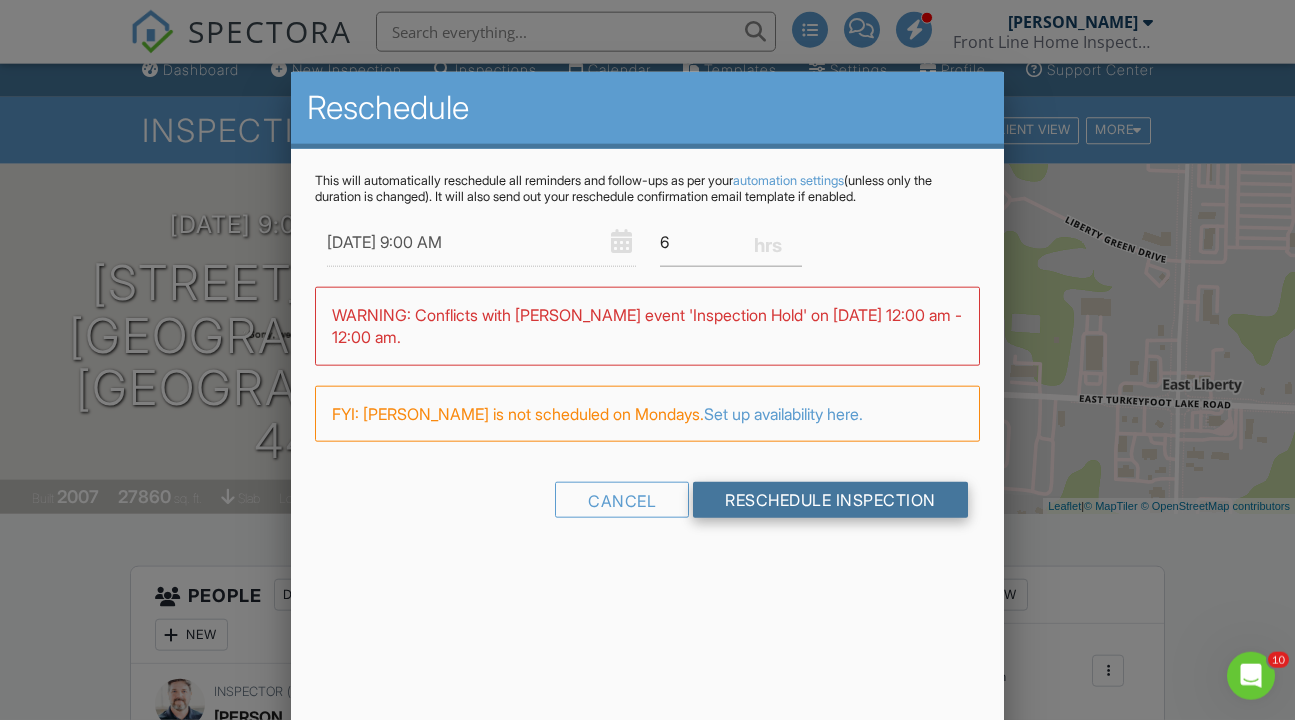 click on "Reschedule Inspection" at bounding box center (830, 500) 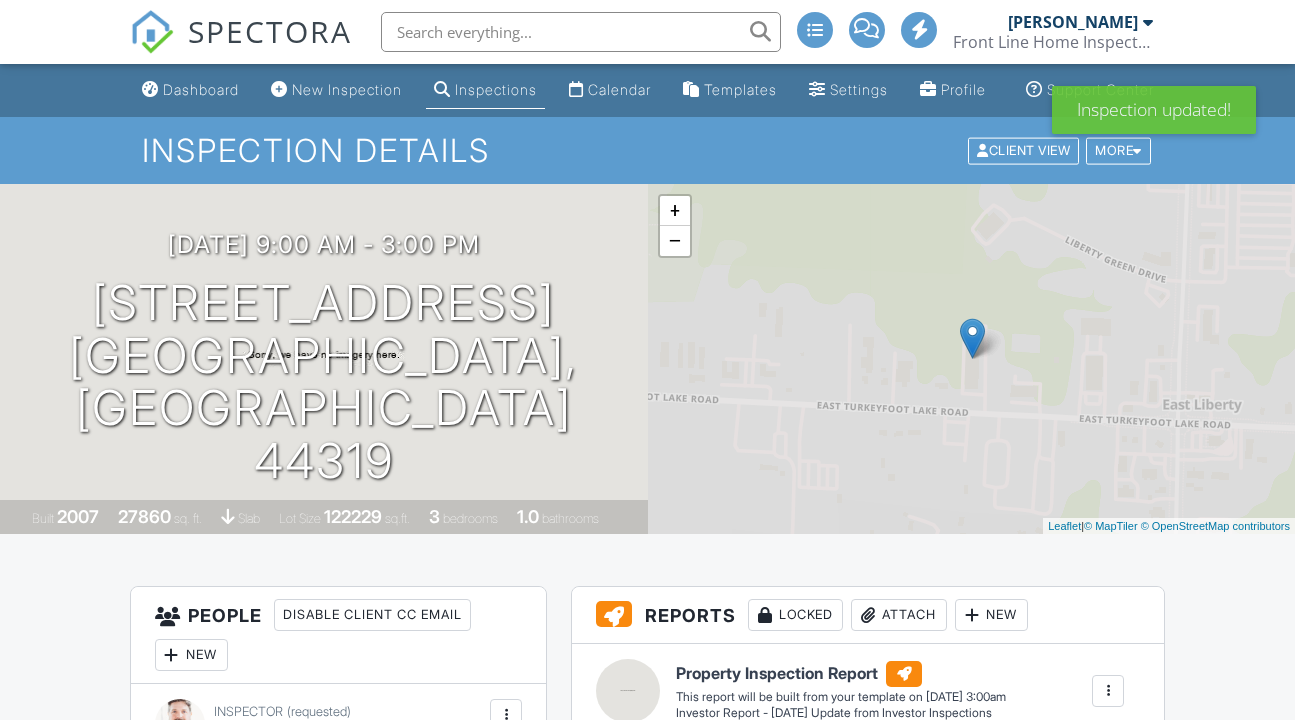 scroll, scrollTop: 0, scrollLeft: 0, axis: both 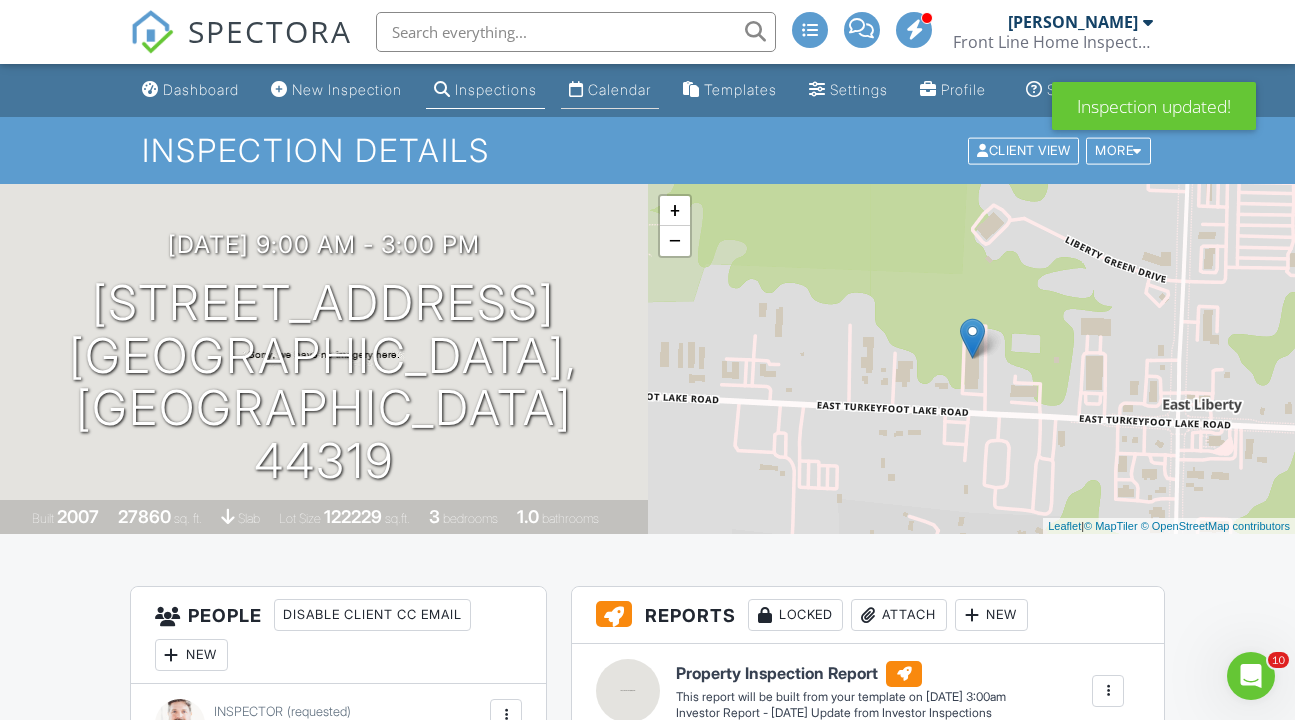 click on "Calendar" at bounding box center (610, 90) 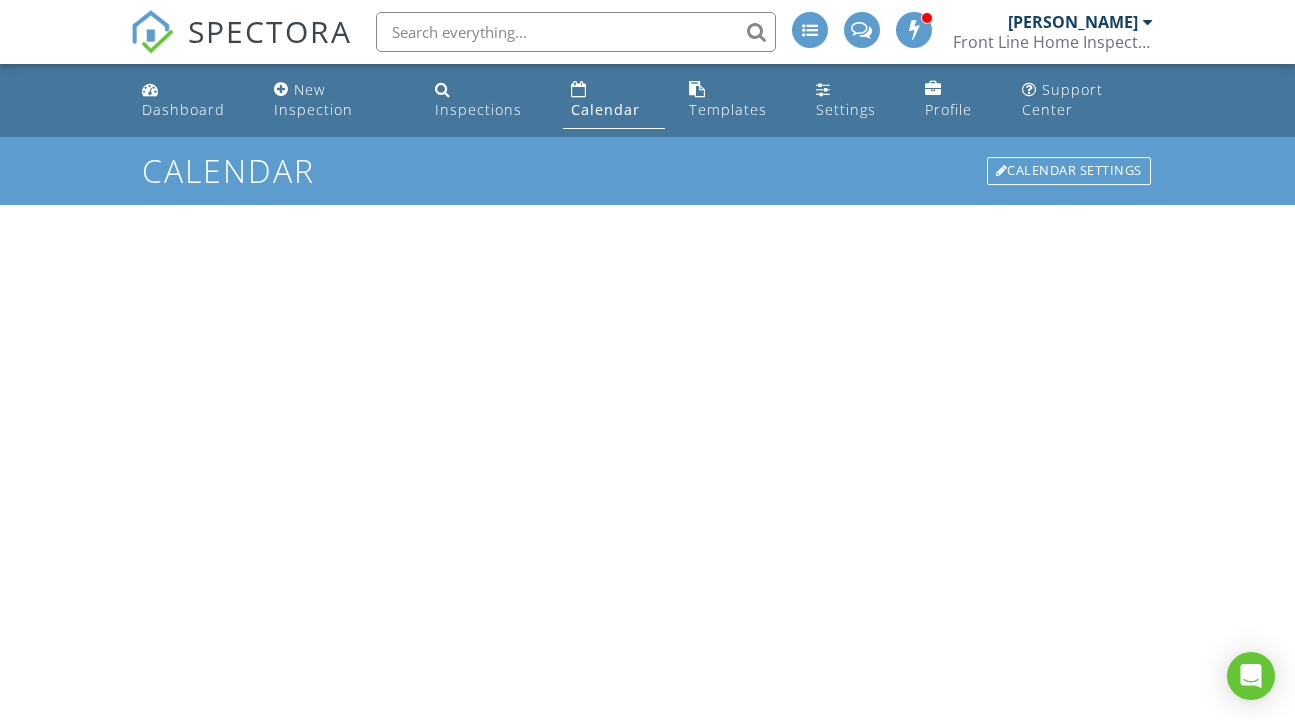 scroll, scrollTop: 0, scrollLeft: 0, axis: both 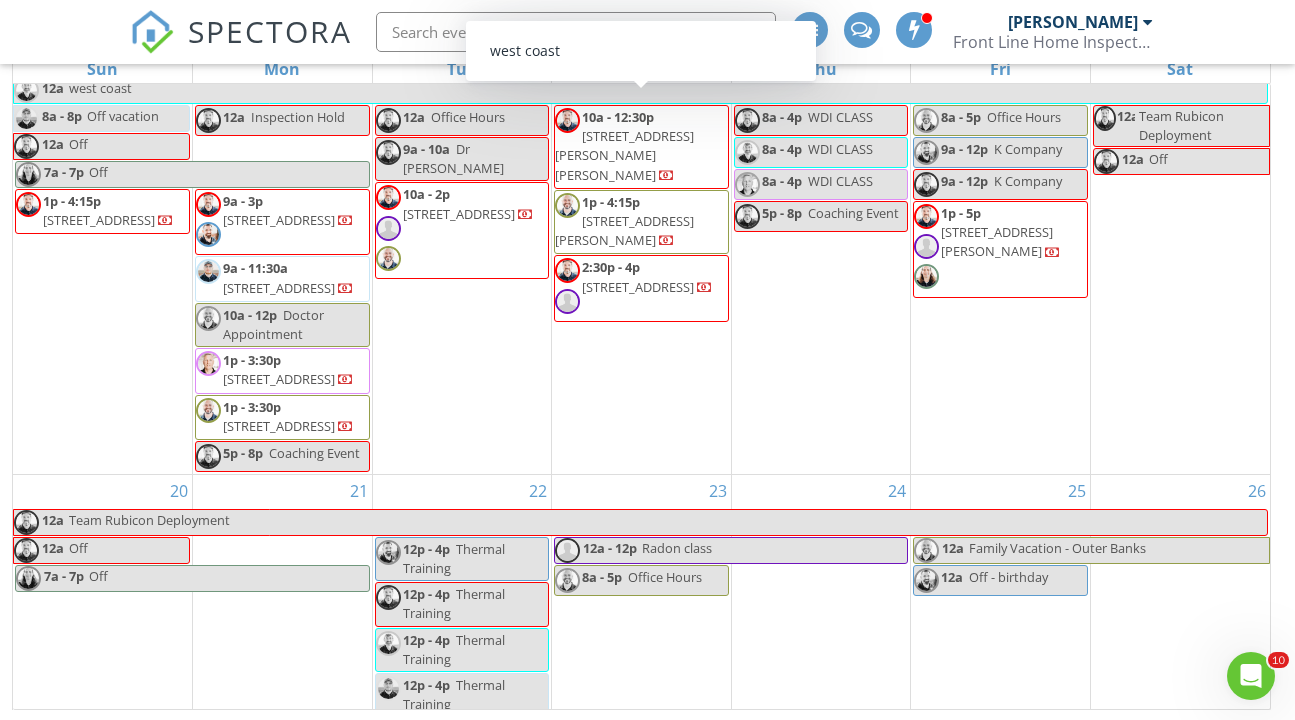 click on "Inspection Hold" at bounding box center [298, 117] 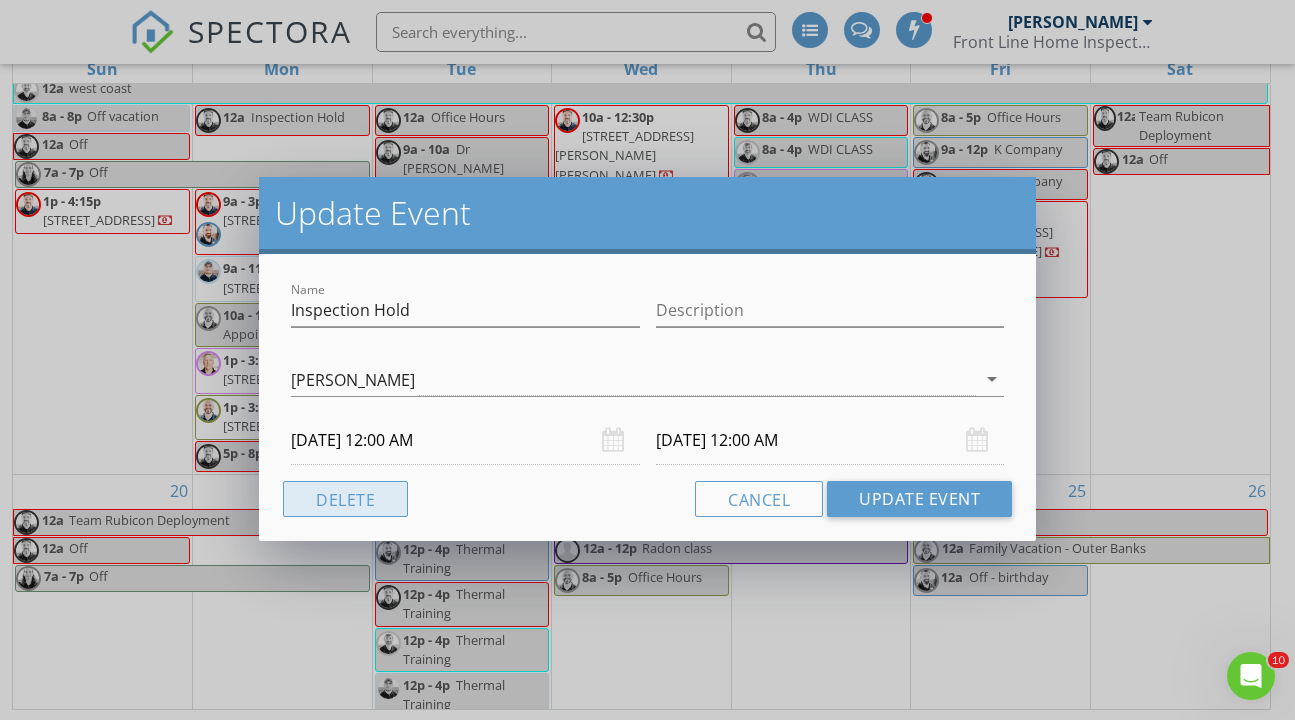 click on "Delete" at bounding box center (345, 499) 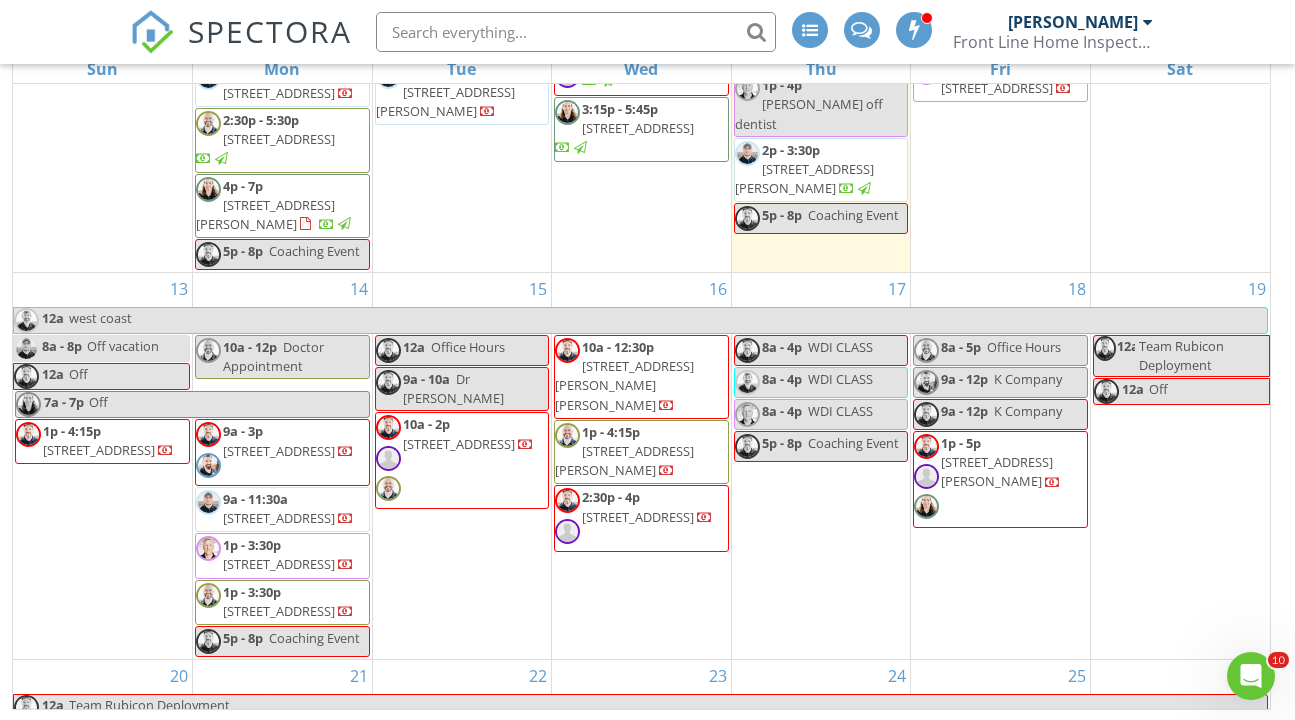 scroll, scrollTop: 508, scrollLeft: 0, axis: vertical 